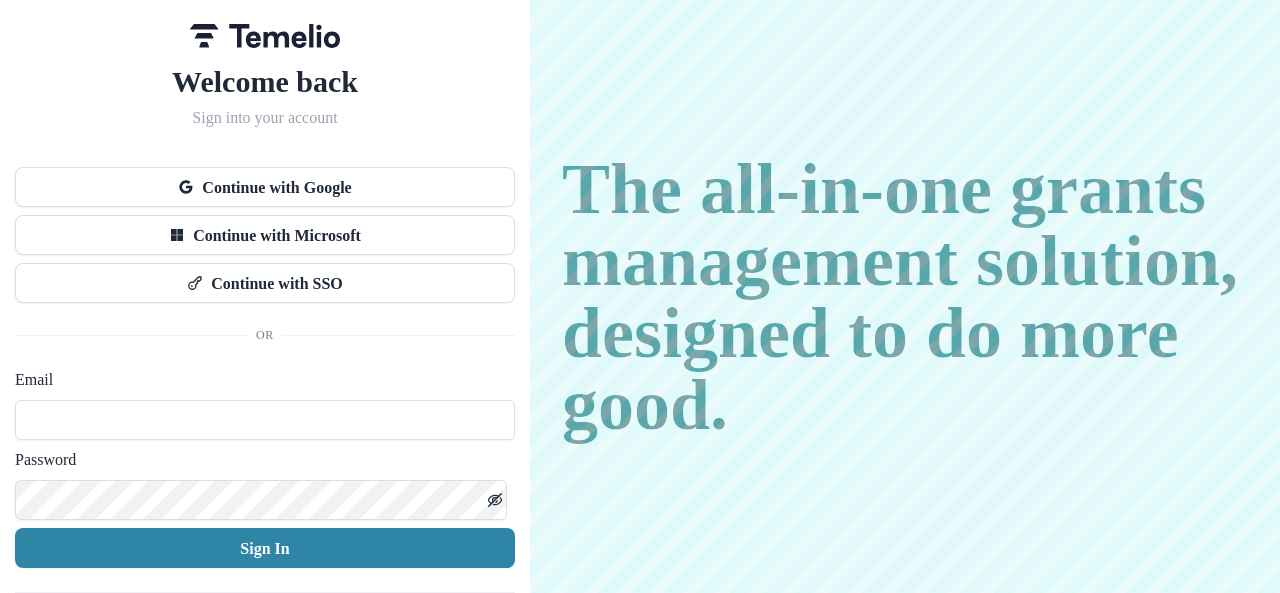 scroll, scrollTop: 0, scrollLeft: 0, axis: both 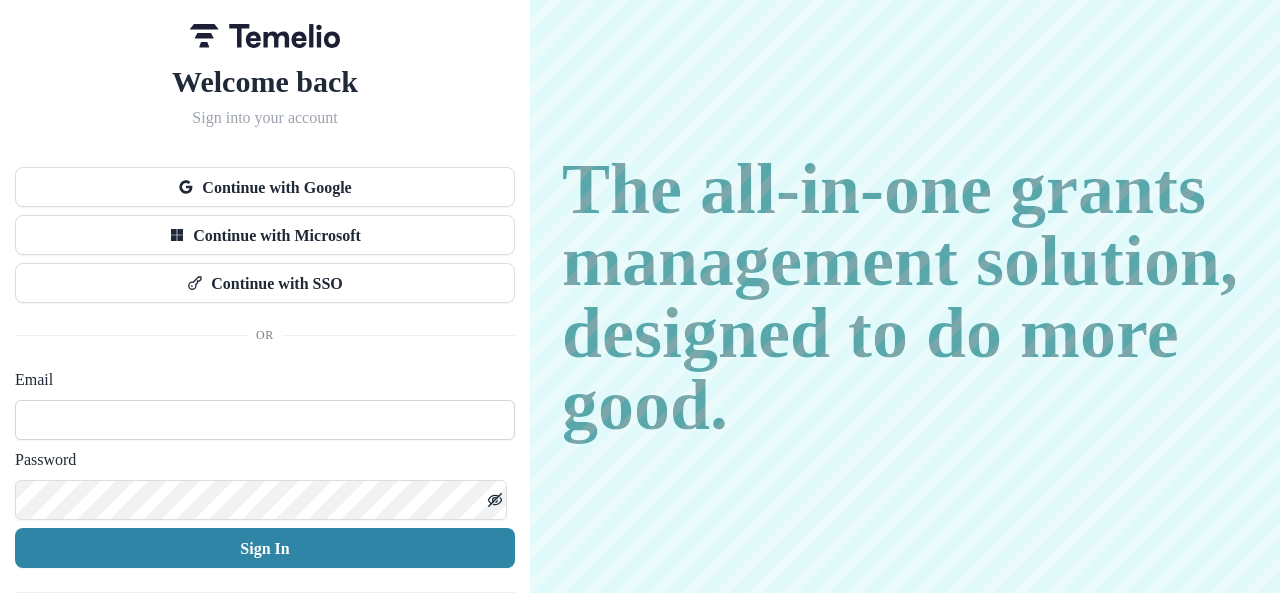 click at bounding box center [265, 420] 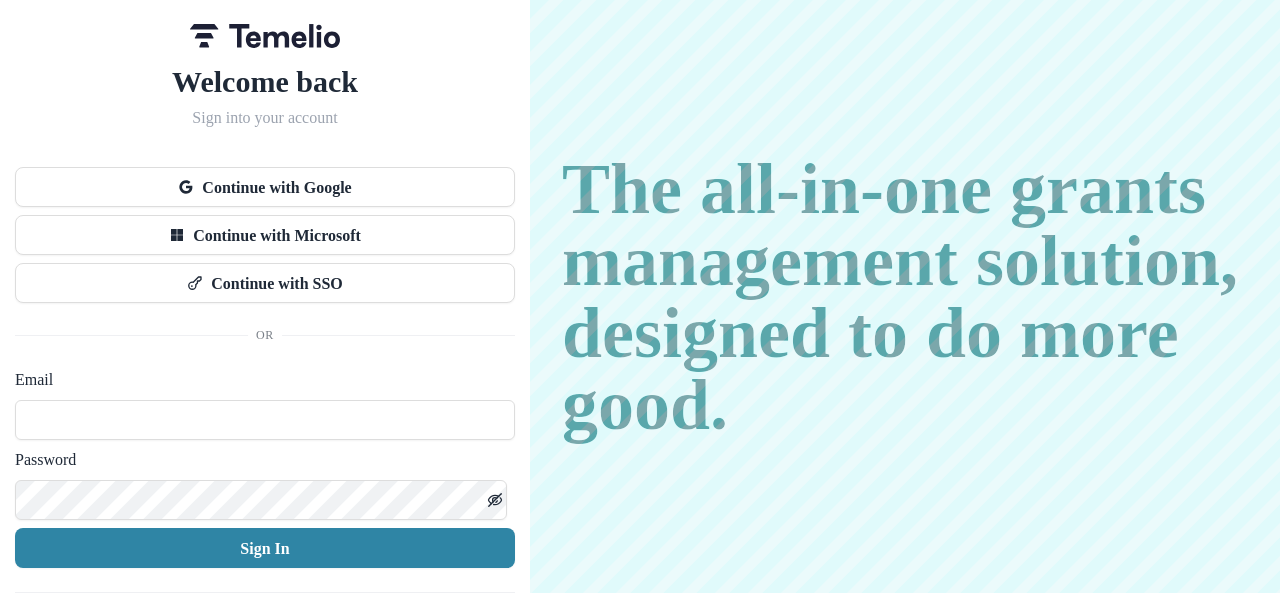 type on "**********" 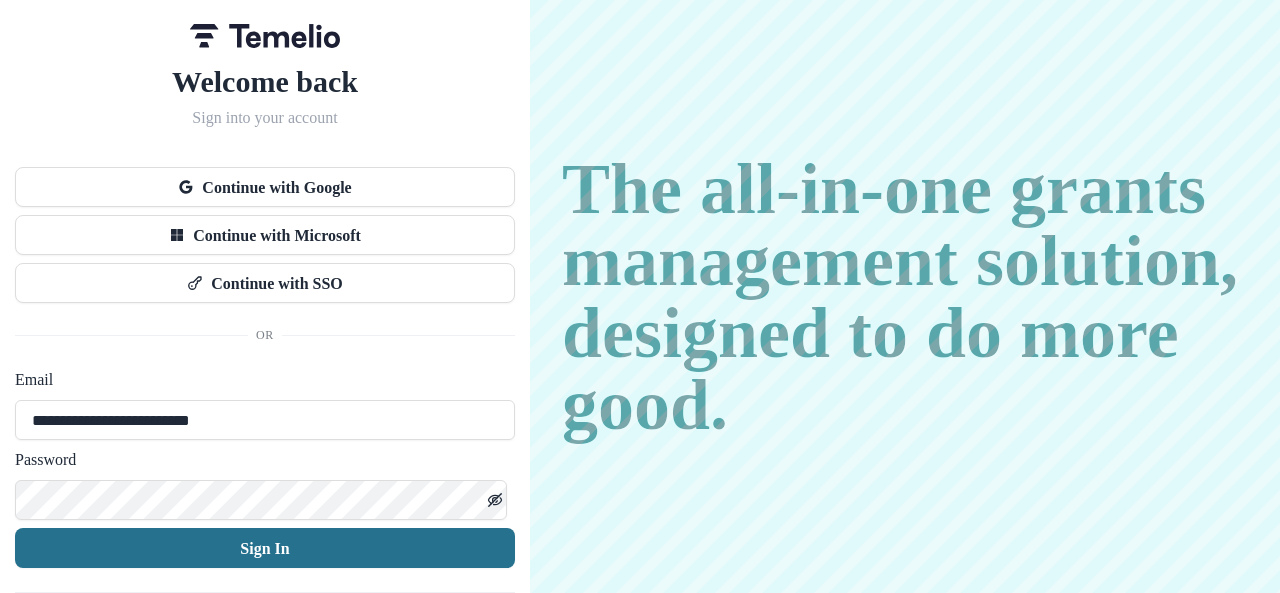 click on "Sign In" at bounding box center (265, 548) 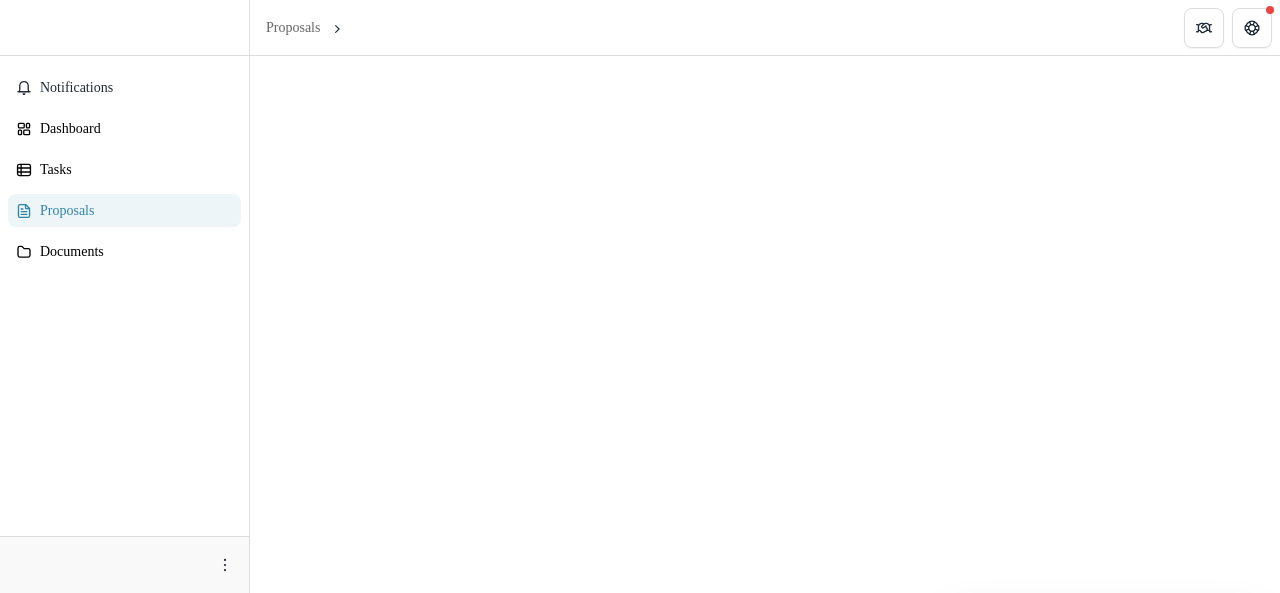 scroll, scrollTop: 0, scrollLeft: 0, axis: both 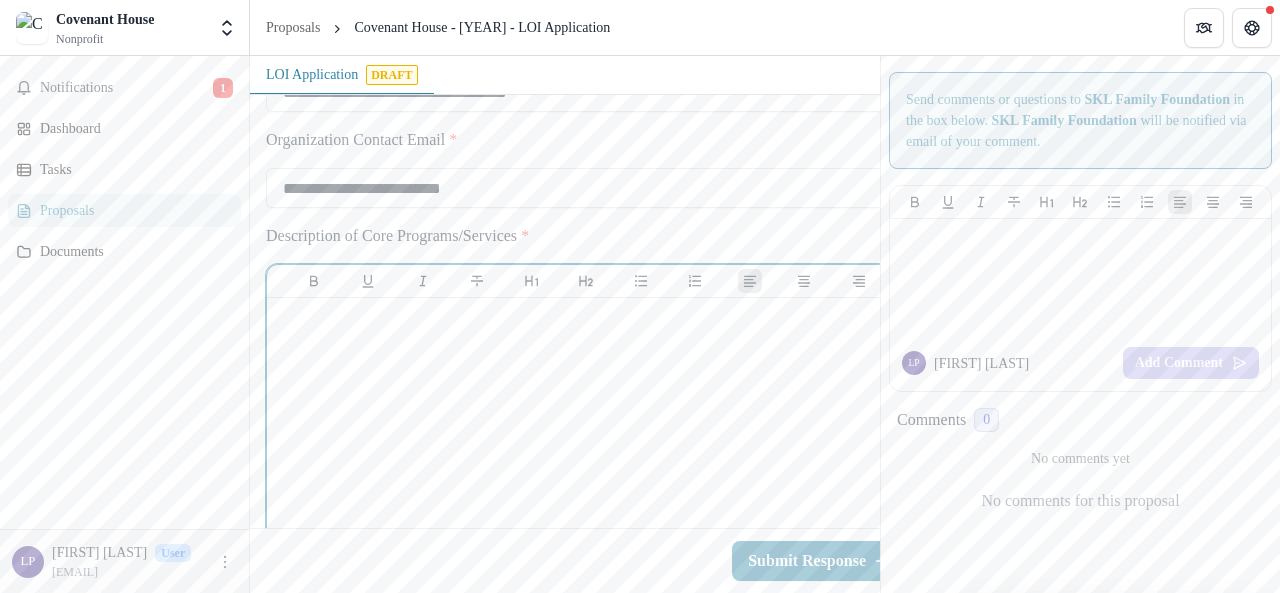 click at bounding box center (586, 317) 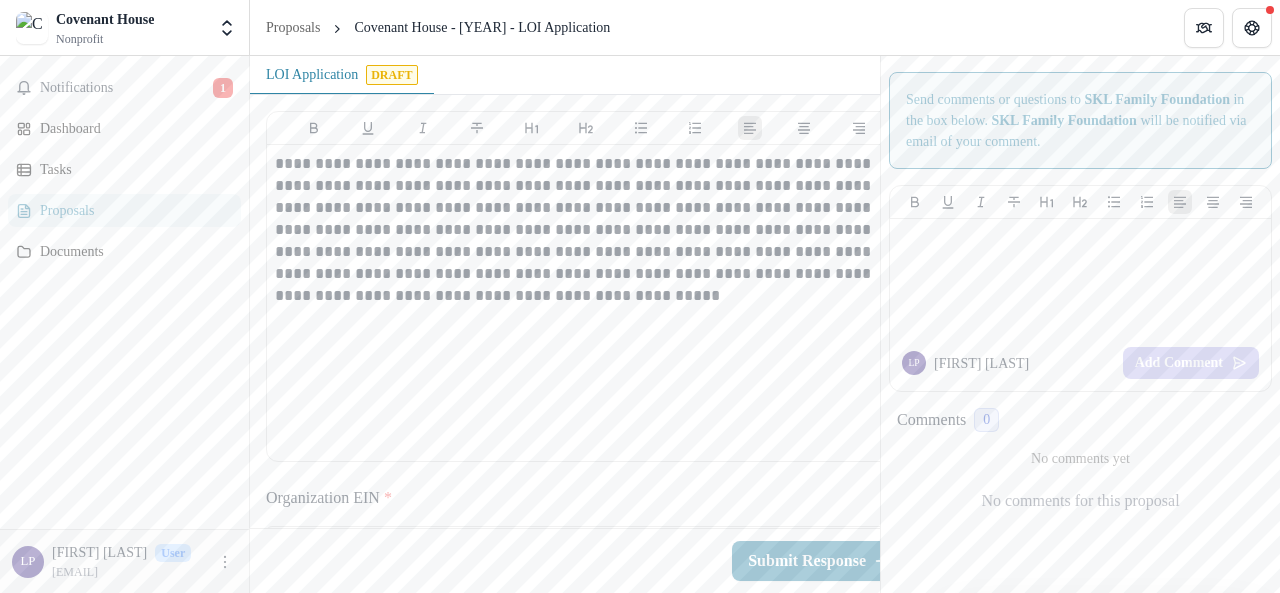 scroll, scrollTop: 600, scrollLeft: 0, axis: vertical 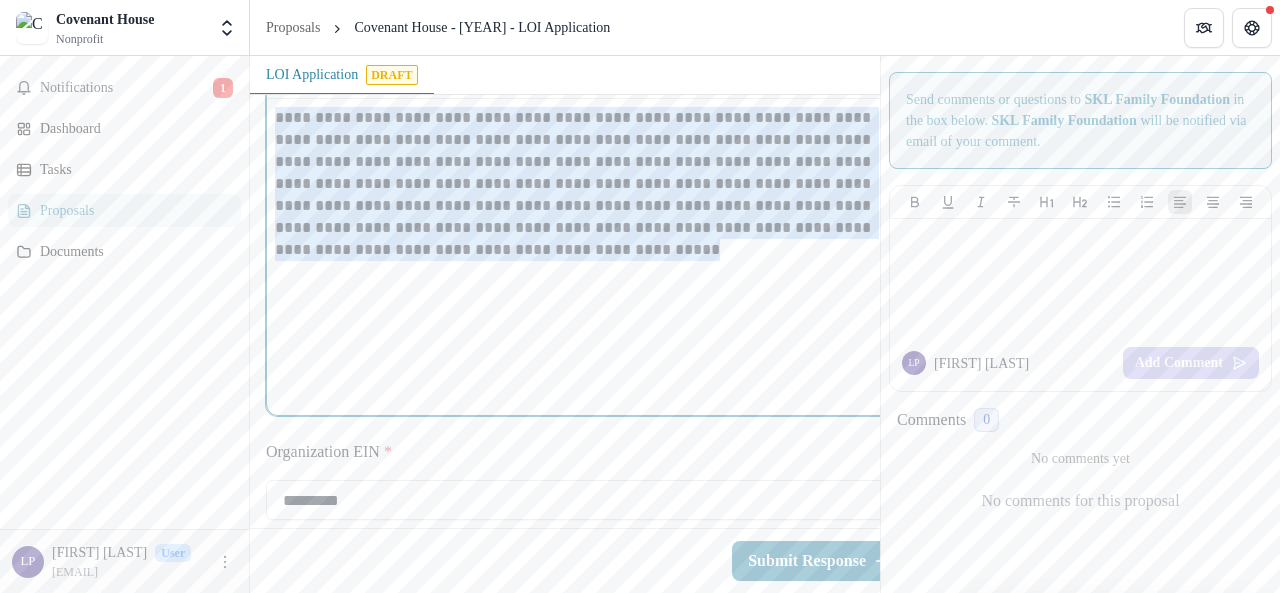 drag, startPoint x: 275, startPoint y: 239, endPoint x: 668, endPoint y: 379, distance: 417.1918 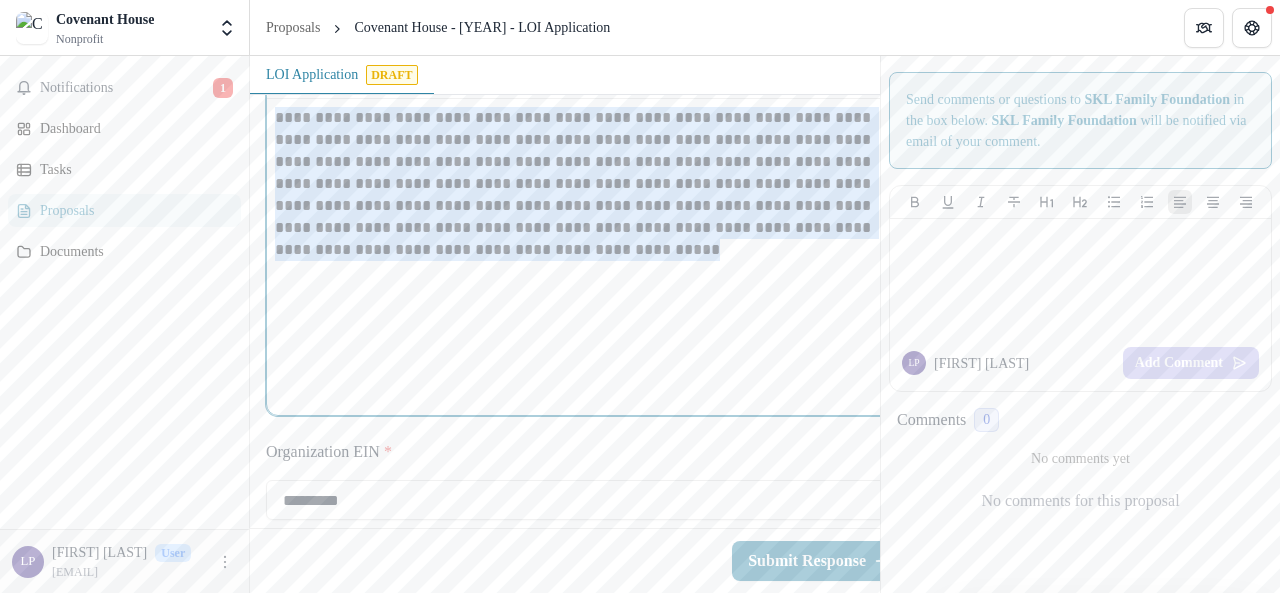 click on "**********" at bounding box center (586, 257) 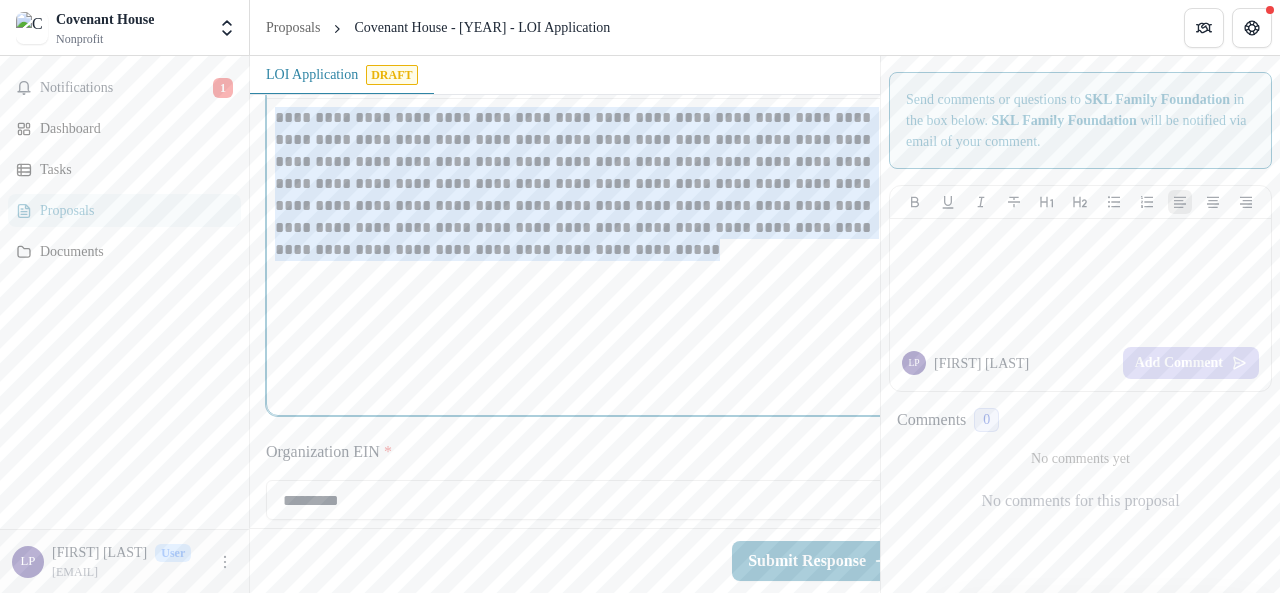 copy on "**********" 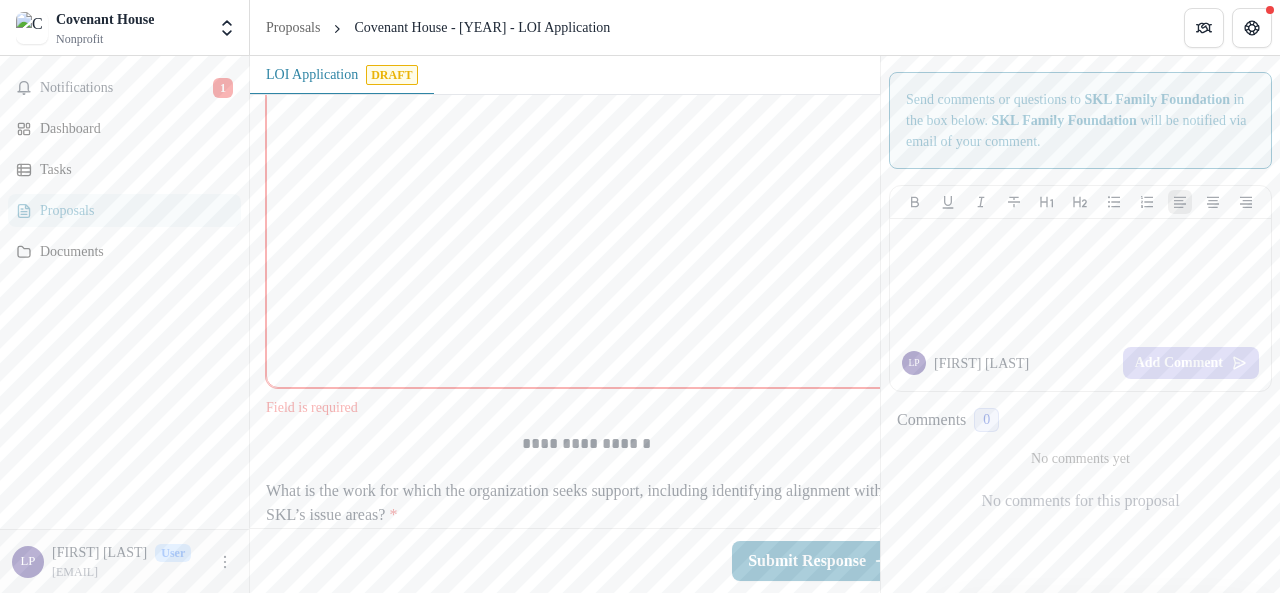 scroll, scrollTop: 1500, scrollLeft: 0, axis: vertical 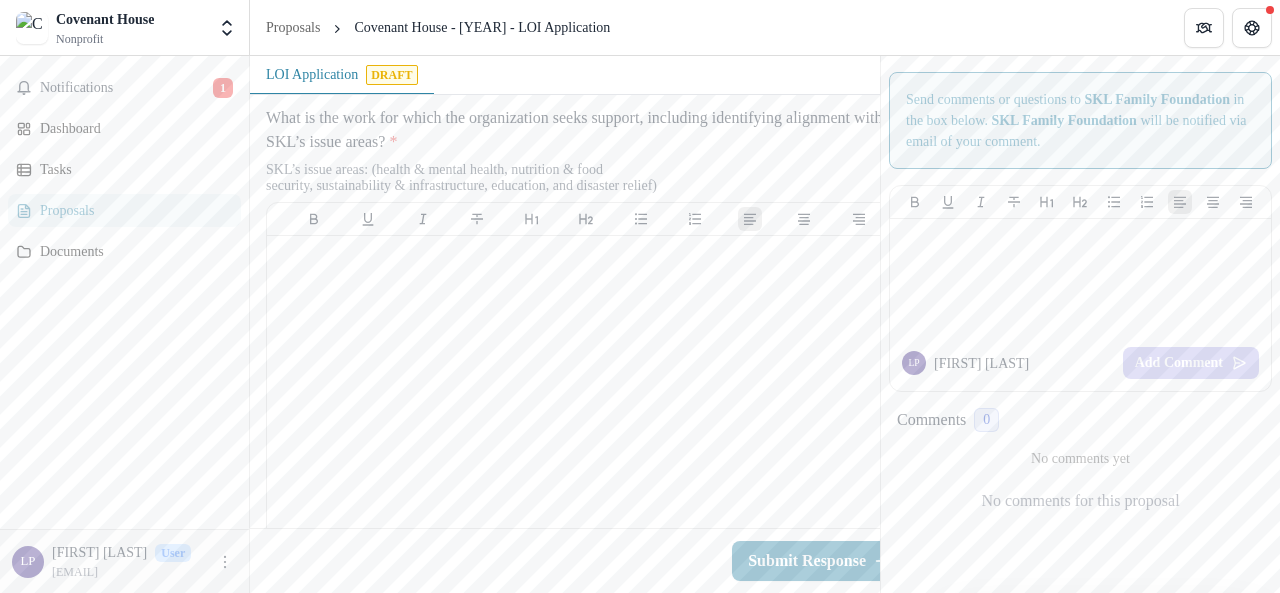 click on "**********" at bounding box center (586, 1207) 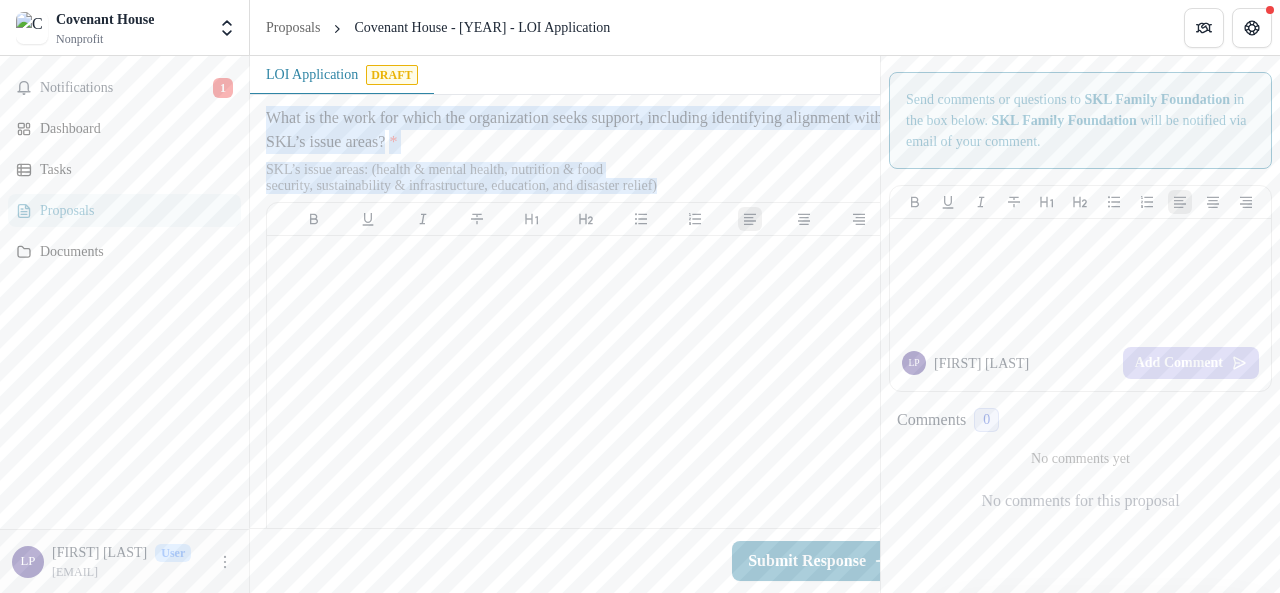 drag, startPoint x: 269, startPoint y: 235, endPoint x: 732, endPoint y: 303, distance: 467.9669 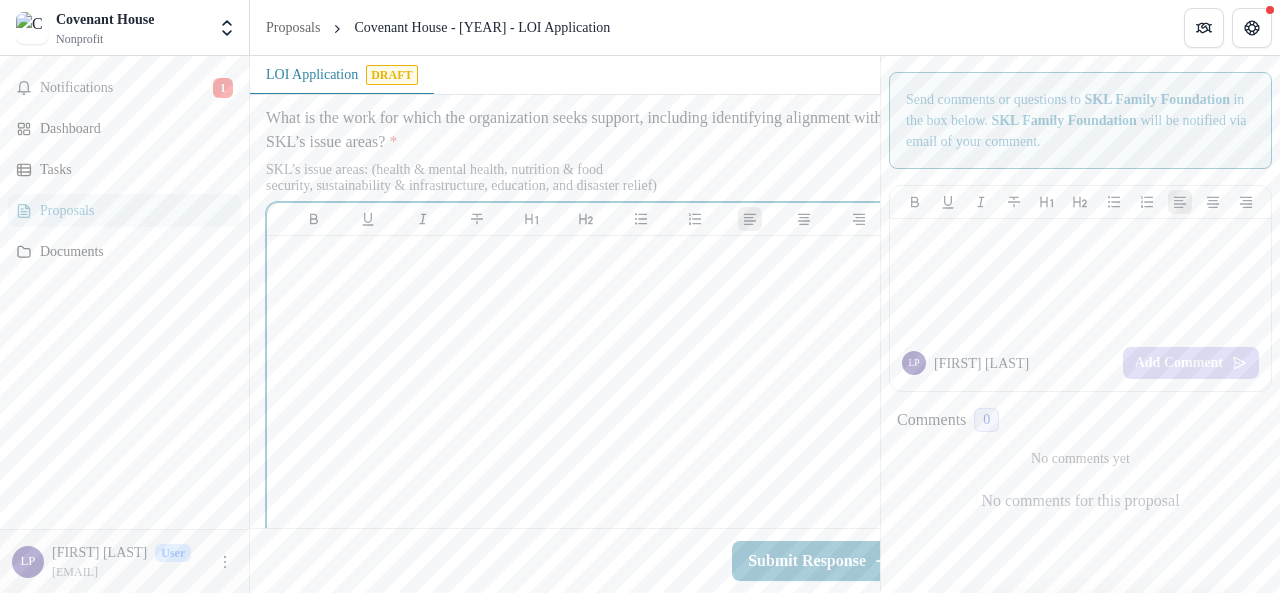 click at bounding box center [586, 394] 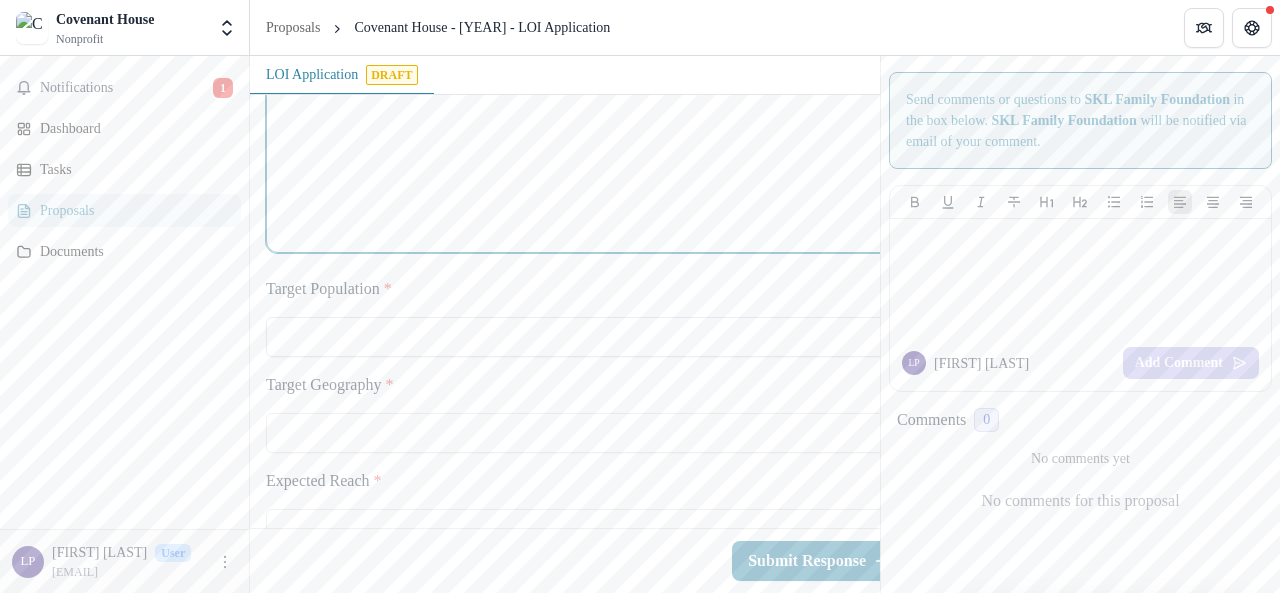 scroll, scrollTop: 2200, scrollLeft: 0, axis: vertical 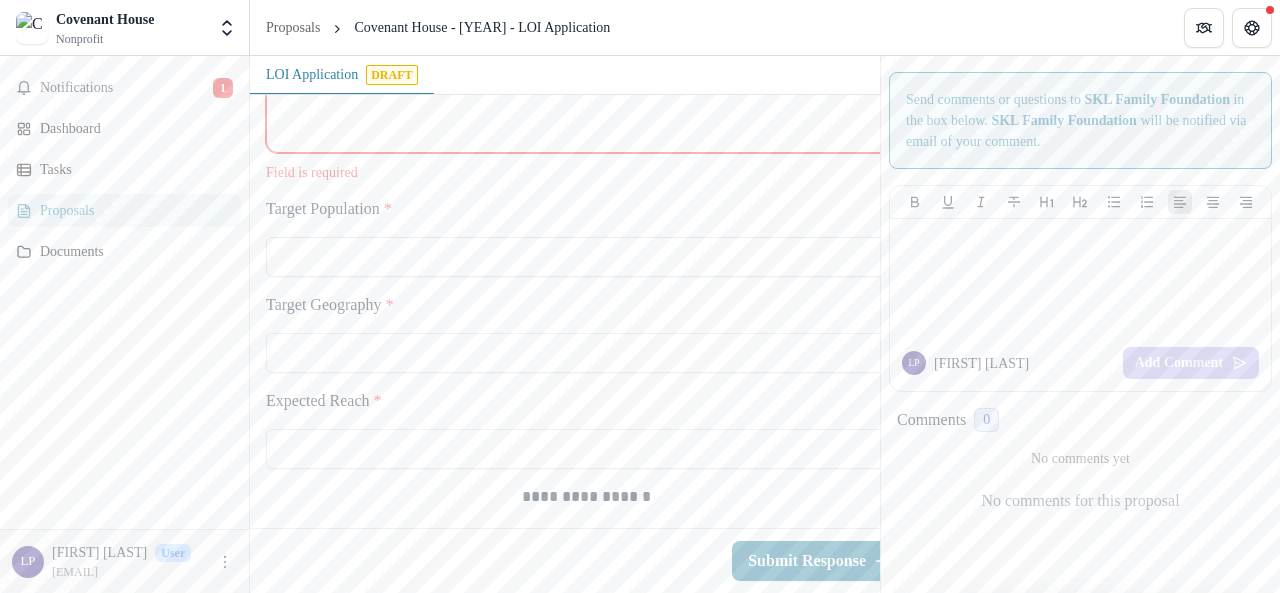 click on "Target Population *" at bounding box center [586, 237] 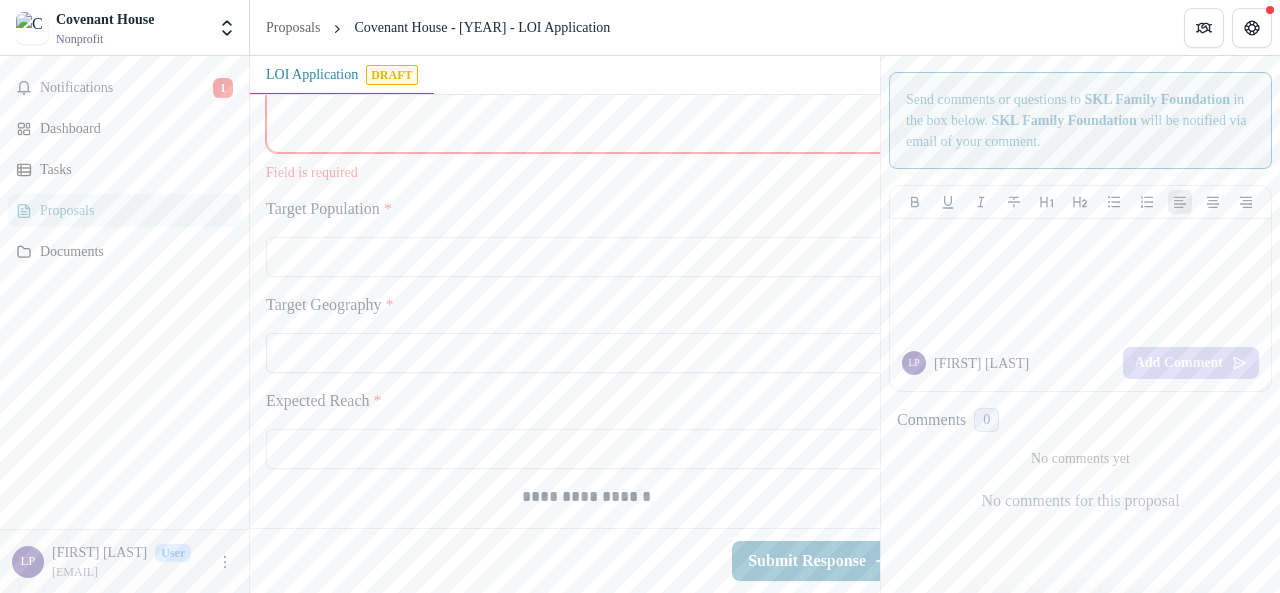 scroll, scrollTop: 2400, scrollLeft: 0, axis: vertical 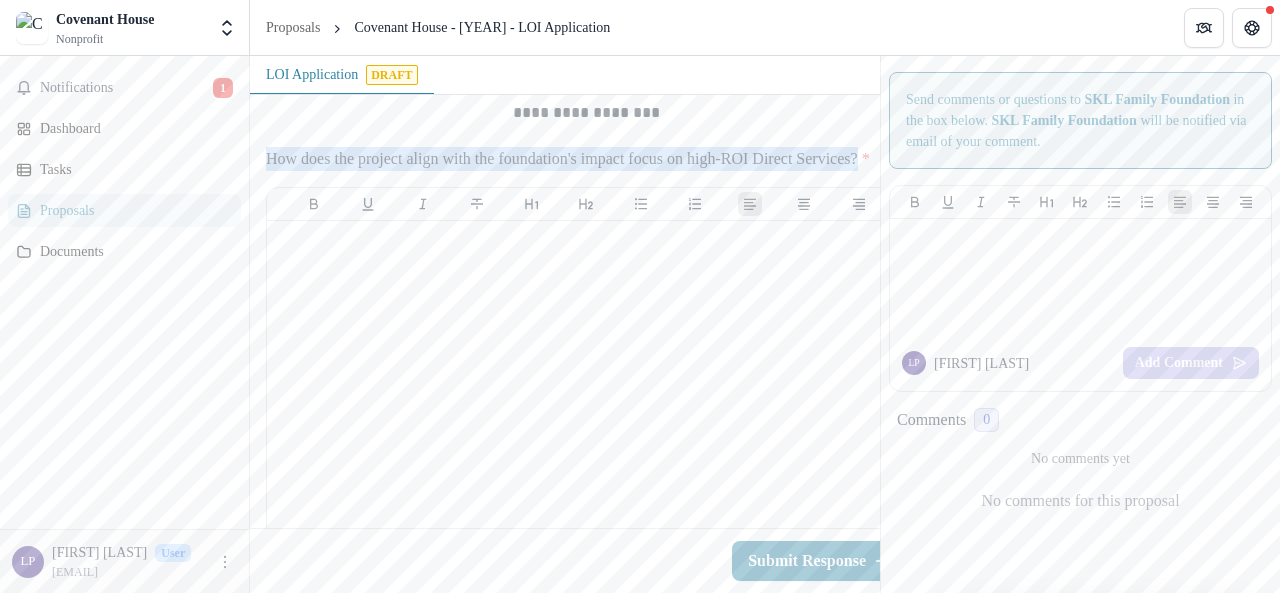 drag, startPoint x: 261, startPoint y: 277, endPoint x: 345, endPoint y: 306, distance: 88.86507 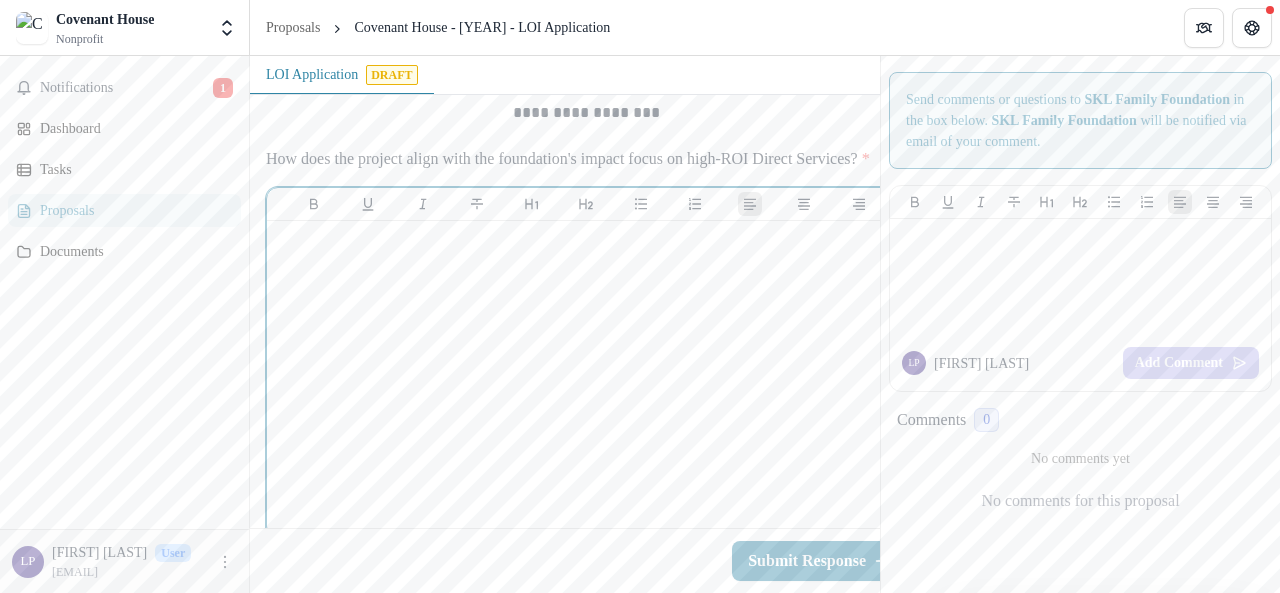 click at bounding box center [586, 379] 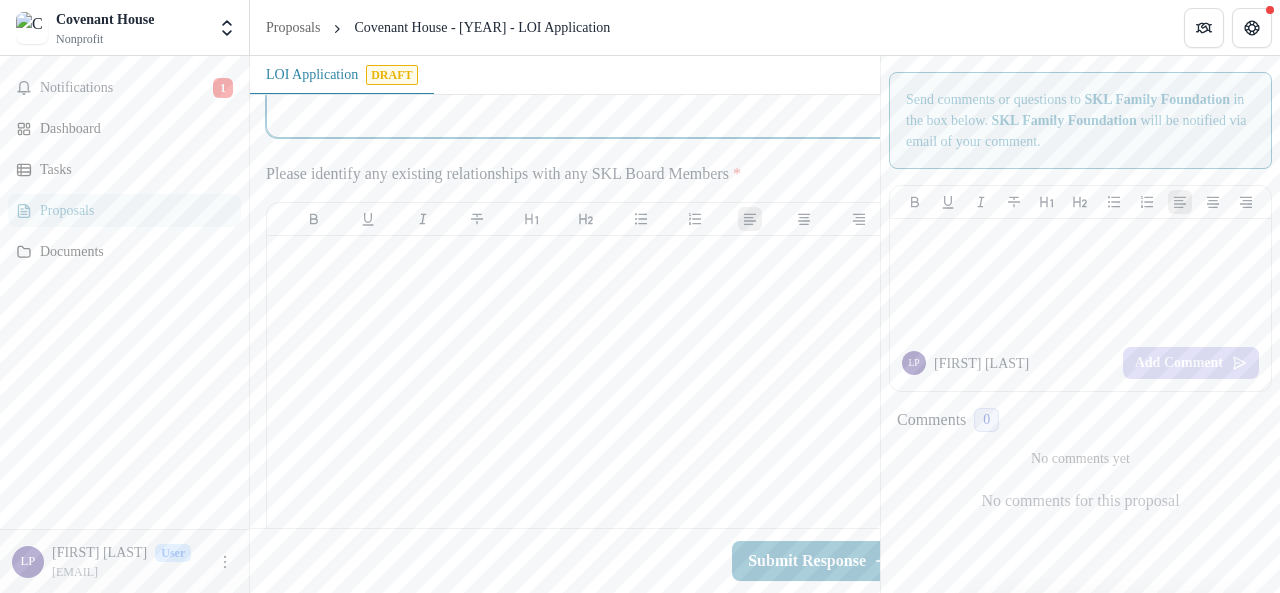 scroll, scrollTop: 4200, scrollLeft: 0, axis: vertical 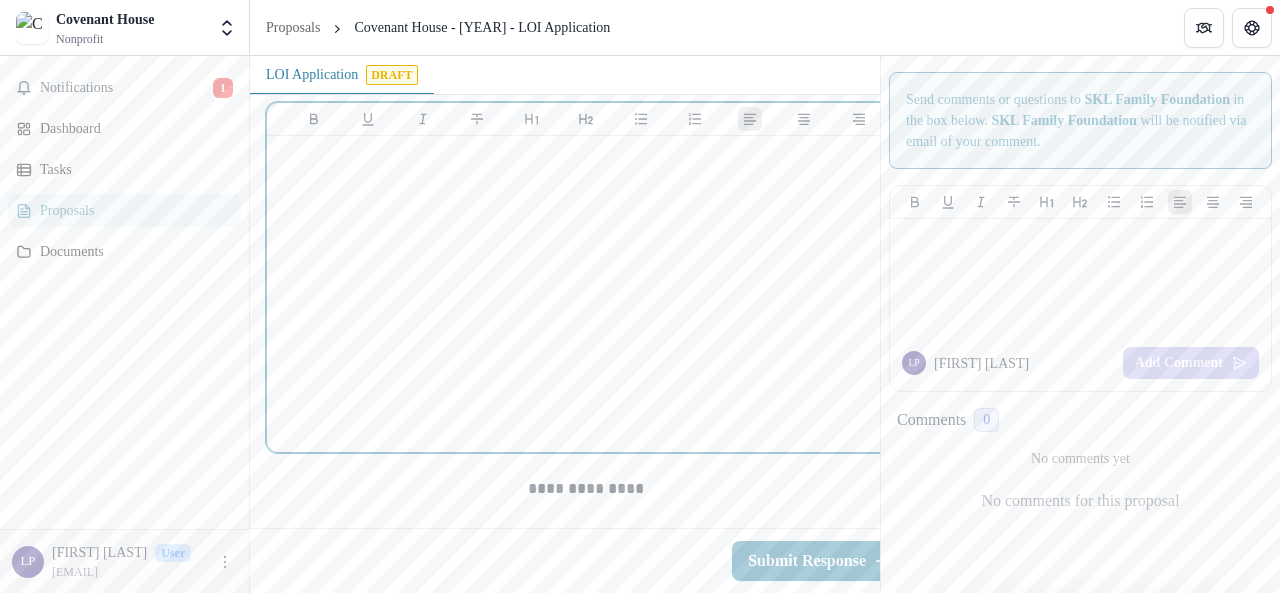click at bounding box center (586, 294) 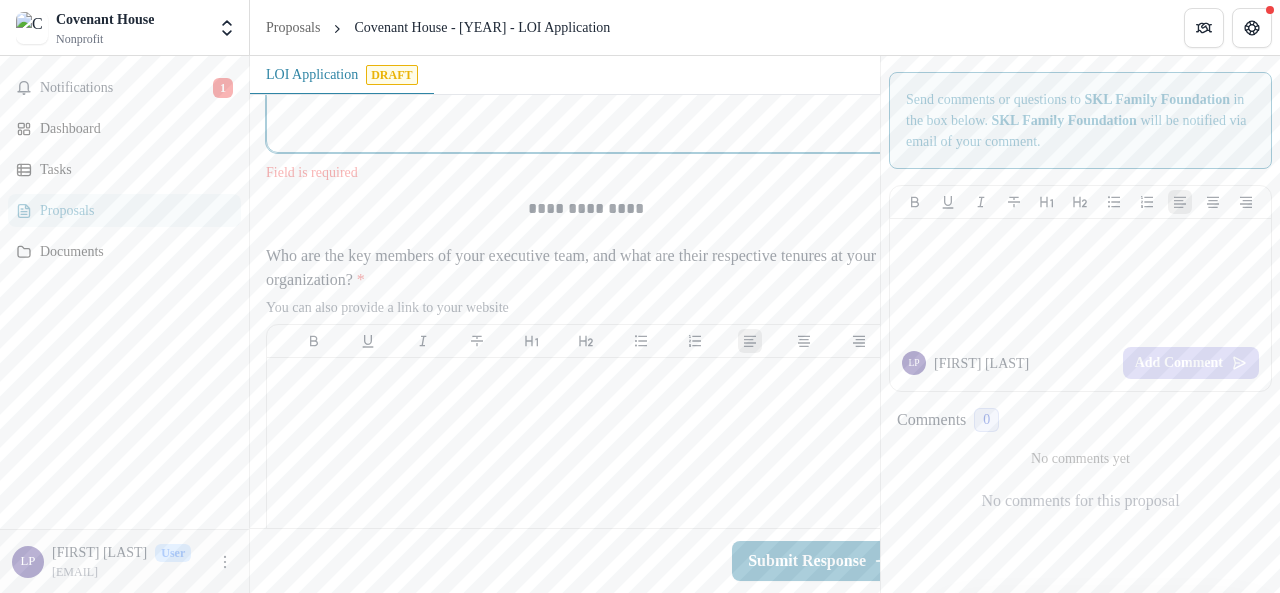 scroll, scrollTop: 4620, scrollLeft: 0, axis: vertical 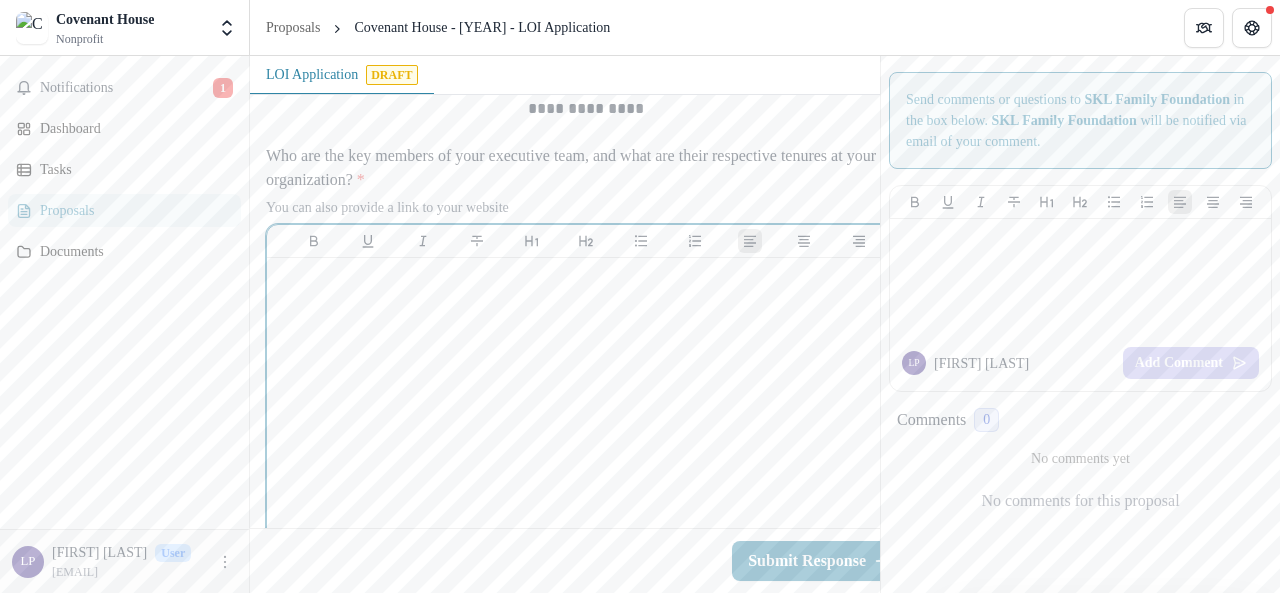 click at bounding box center (586, 416) 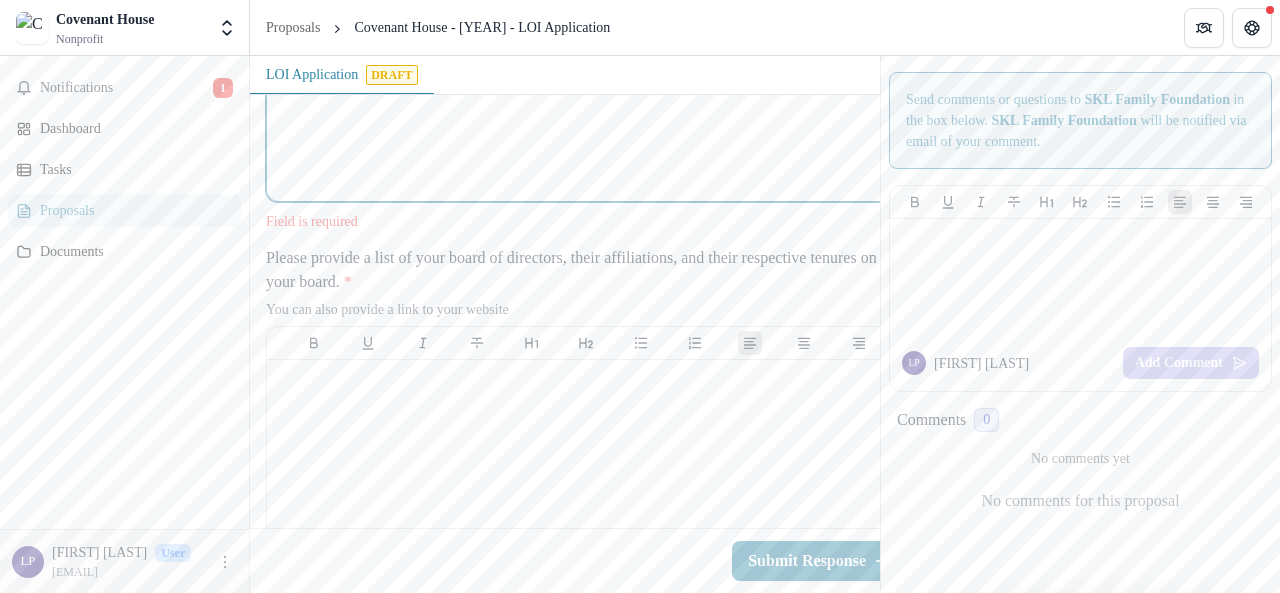scroll, scrollTop: 5020, scrollLeft: 0, axis: vertical 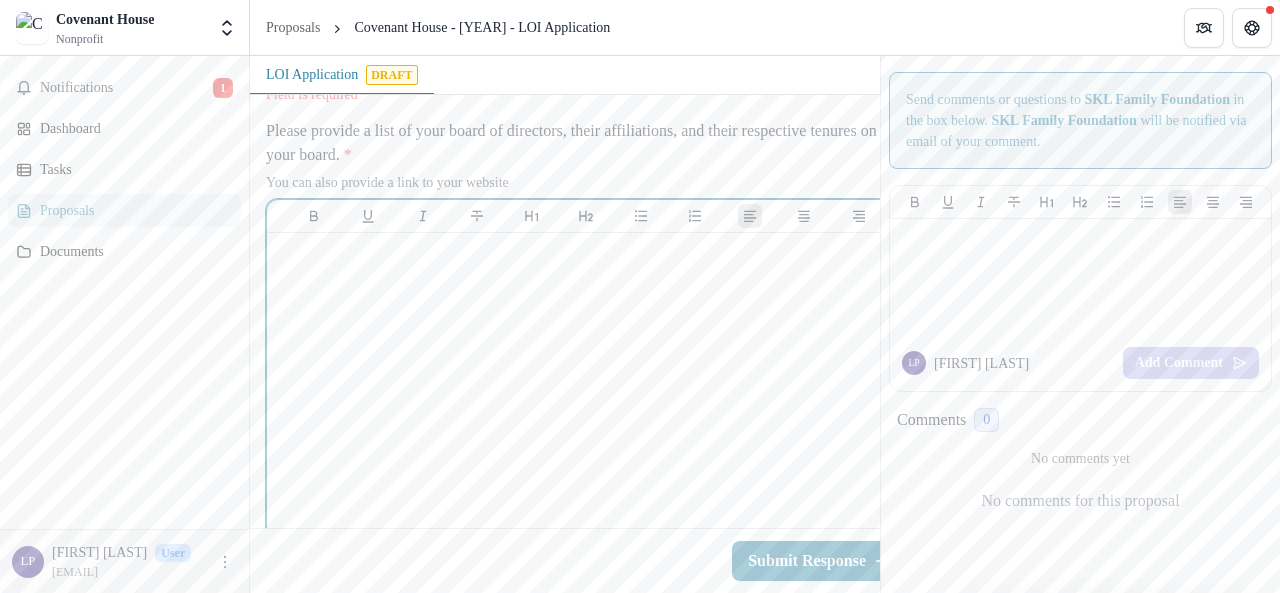 click at bounding box center [586, 391] 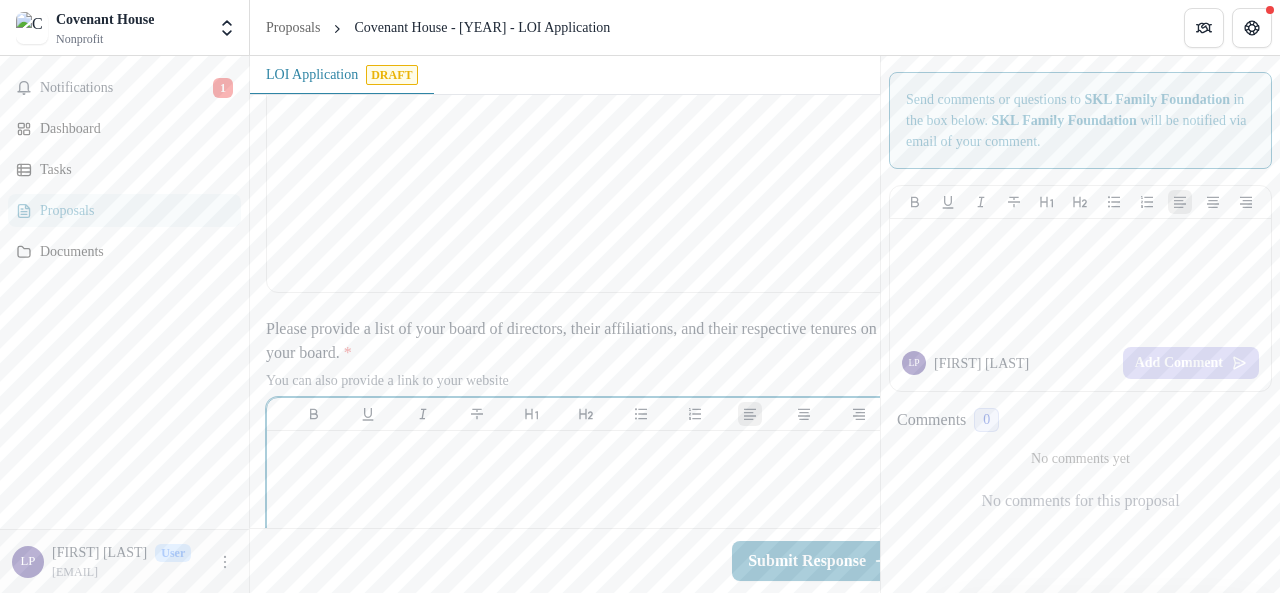 scroll, scrollTop: 4900, scrollLeft: 0, axis: vertical 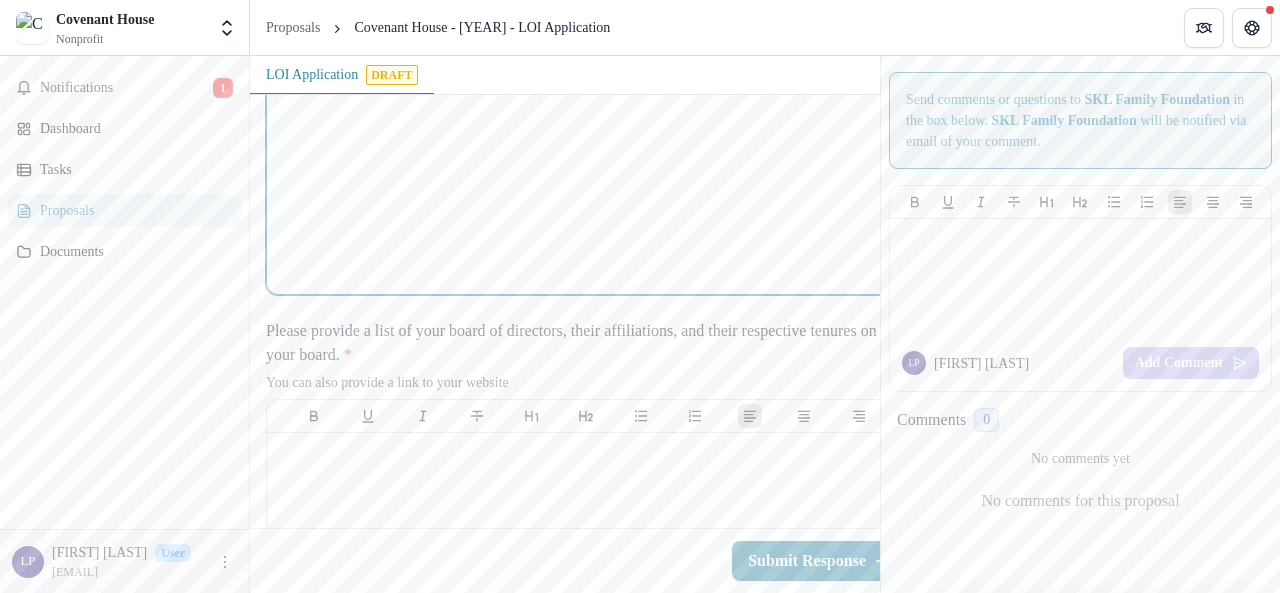 click on "**********" at bounding box center (586, -3) 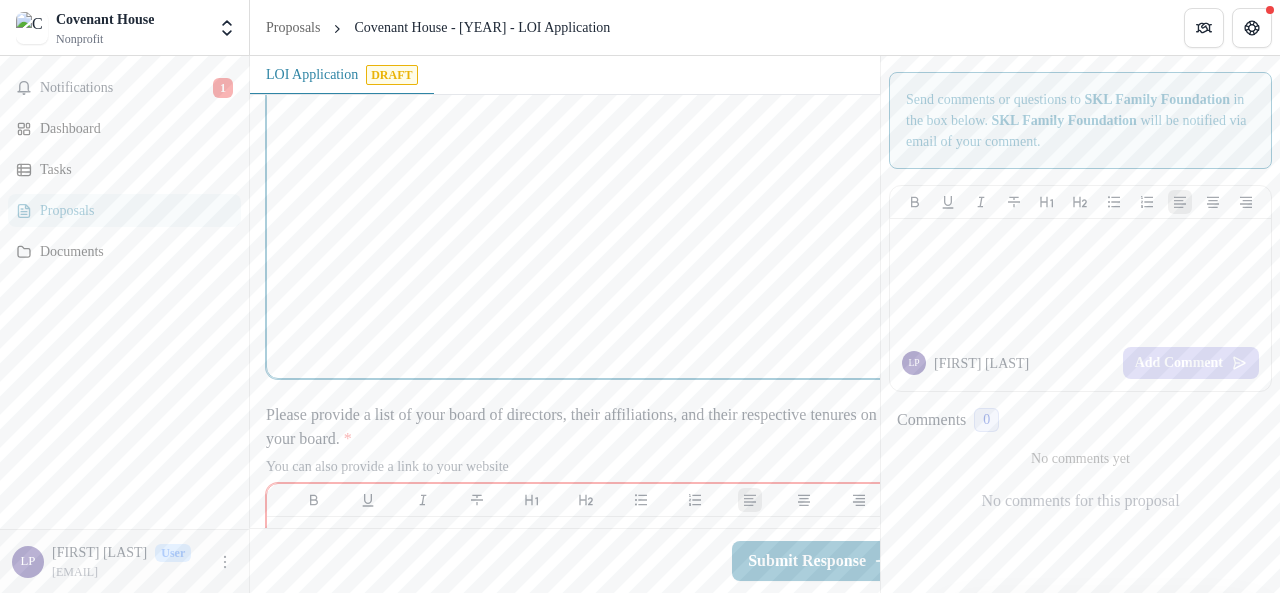 scroll, scrollTop: 4600, scrollLeft: 0, axis: vertical 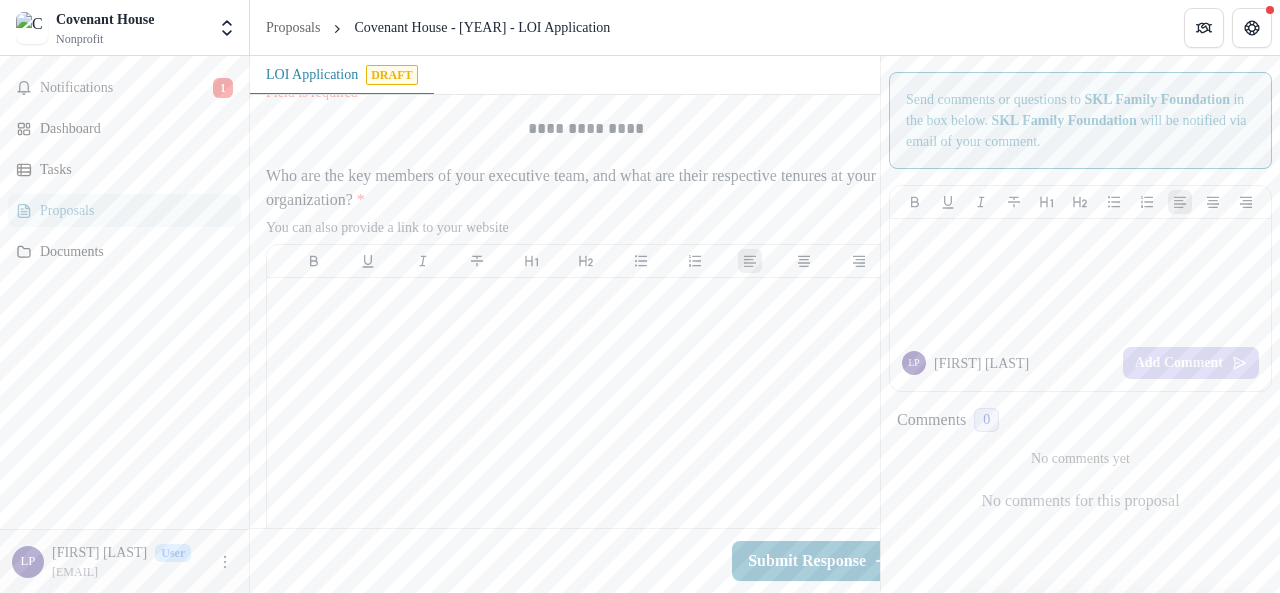 click on "Who are the key members of your executive team, and what are their respective tenures at your organization? *" at bounding box center [580, 188] 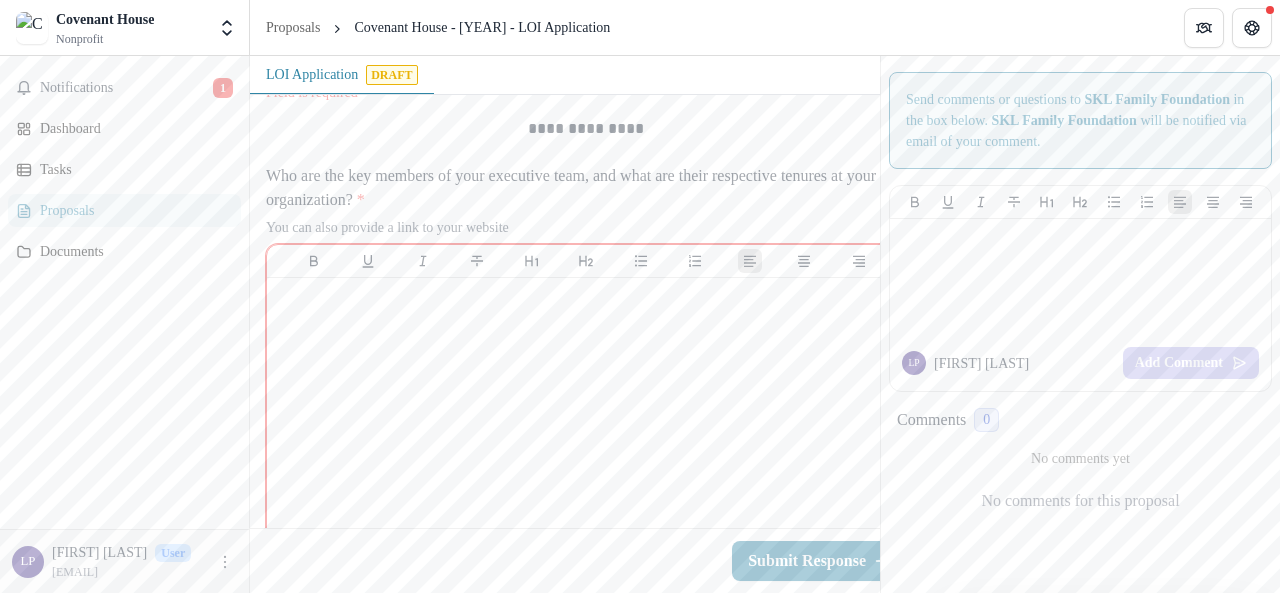 drag, startPoint x: 269, startPoint y: 315, endPoint x: 564, endPoint y: 385, distance: 303.19135 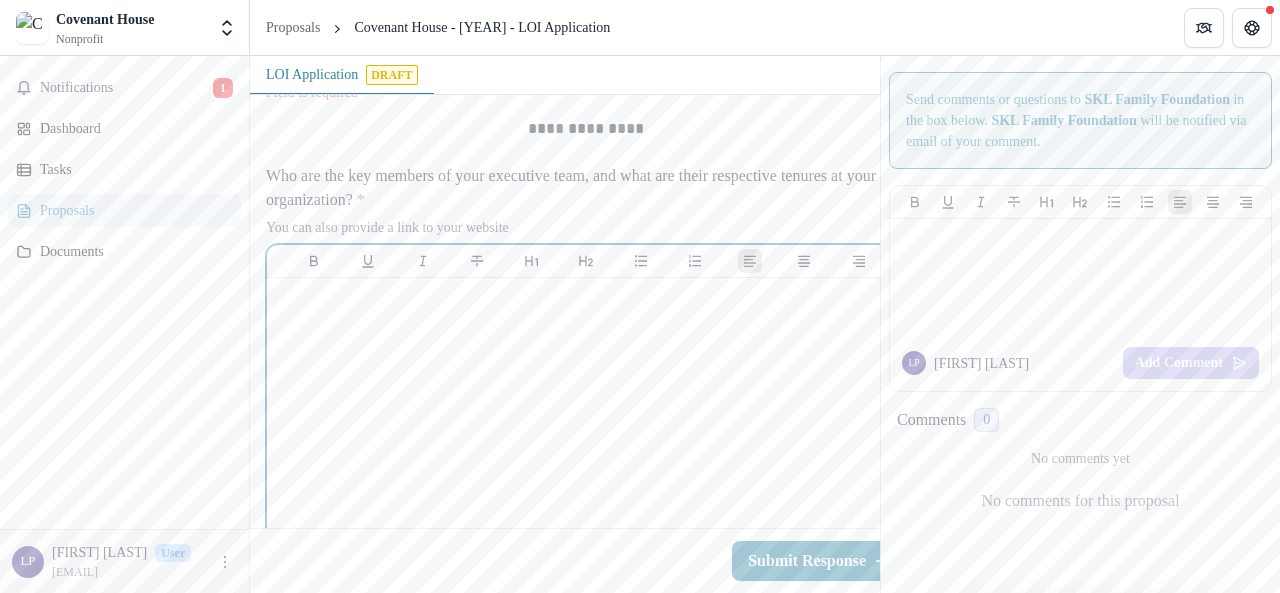 click at bounding box center [586, 436] 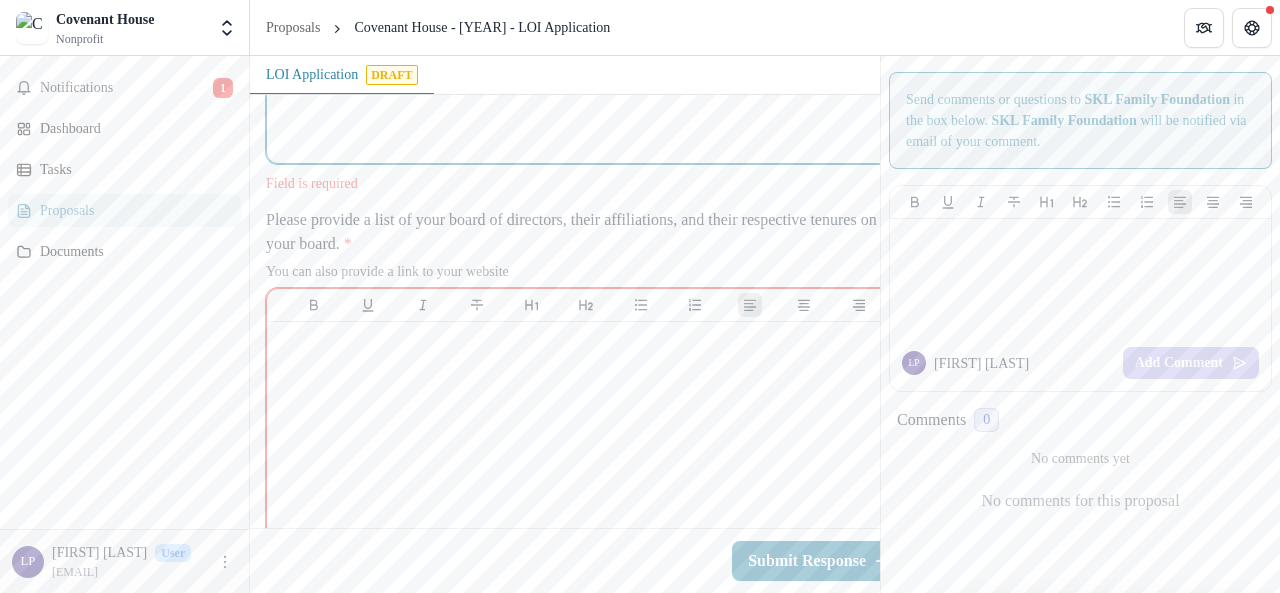 scroll, scrollTop: 5200, scrollLeft: 0, axis: vertical 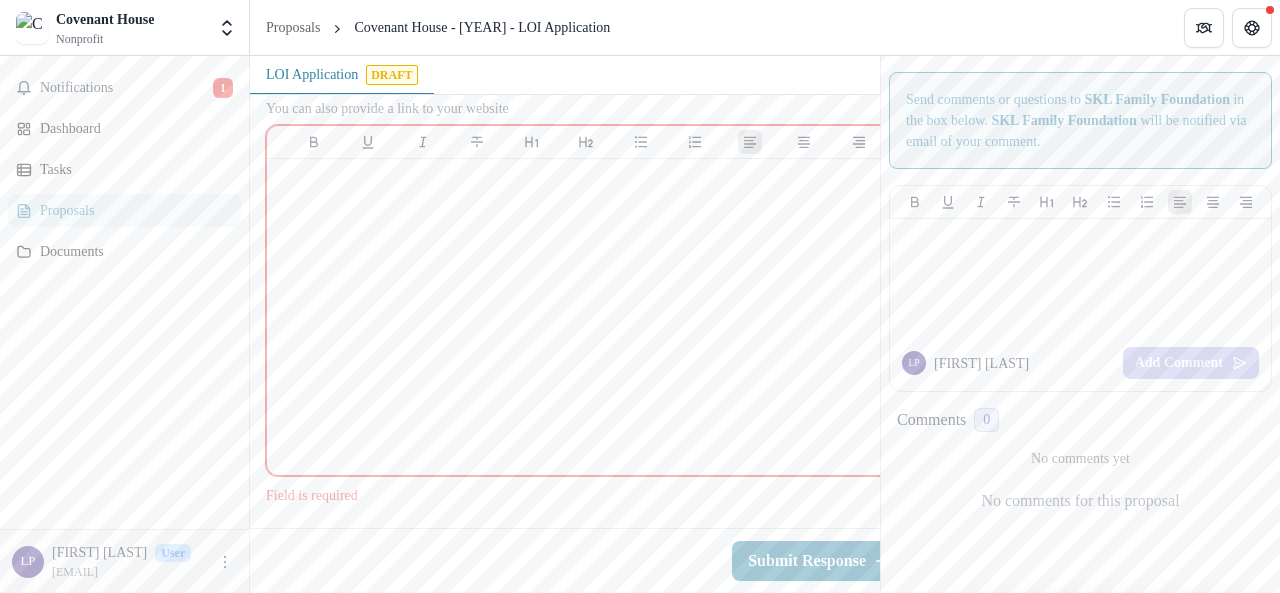 drag, startPoint x: 266, startPoint y: 187, endPoint x: 611, endPoint y: 236, distance: 348.46234 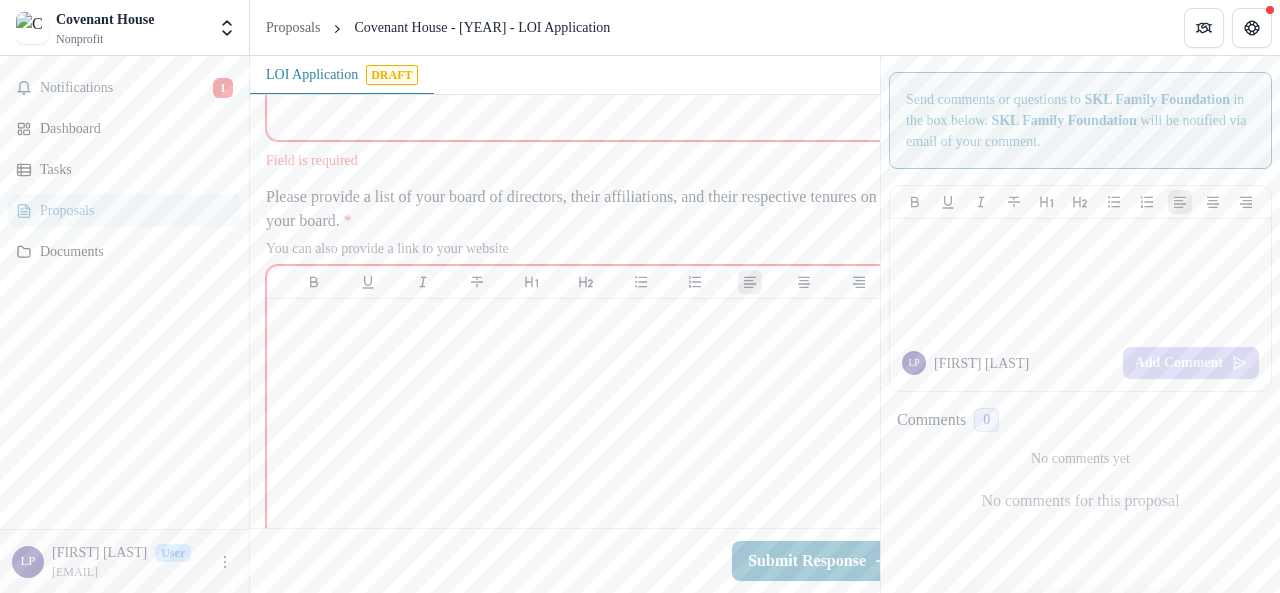scroll, scrollTop: 5049, scrollLeft: 0, axis: vertical 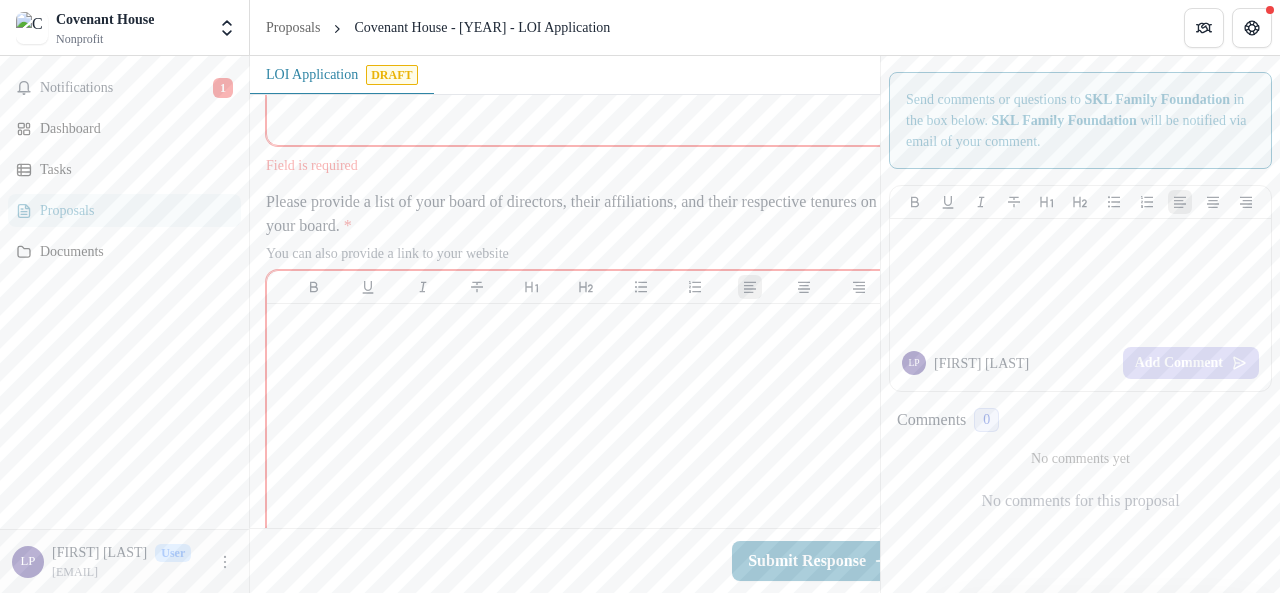copy on "Please provide a list of your board of directors, their affiliations, and their respective tenures on your board. * You can also provide a link to your website" 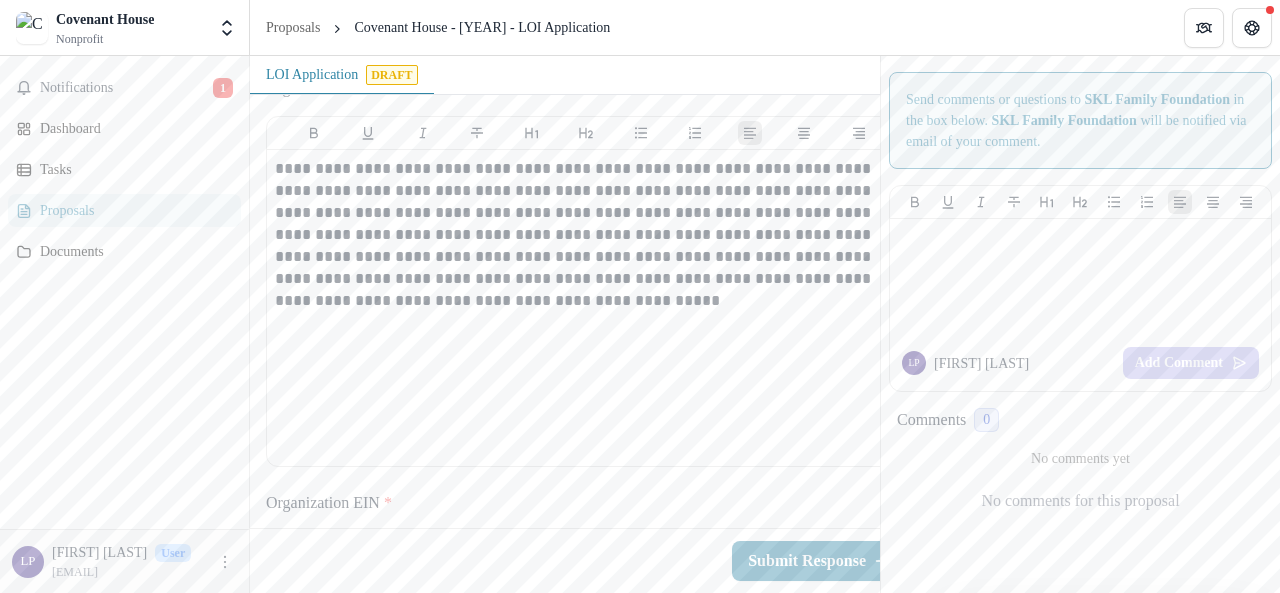scroll, scrollTop: 0, scrollLeft: 0, axis: both 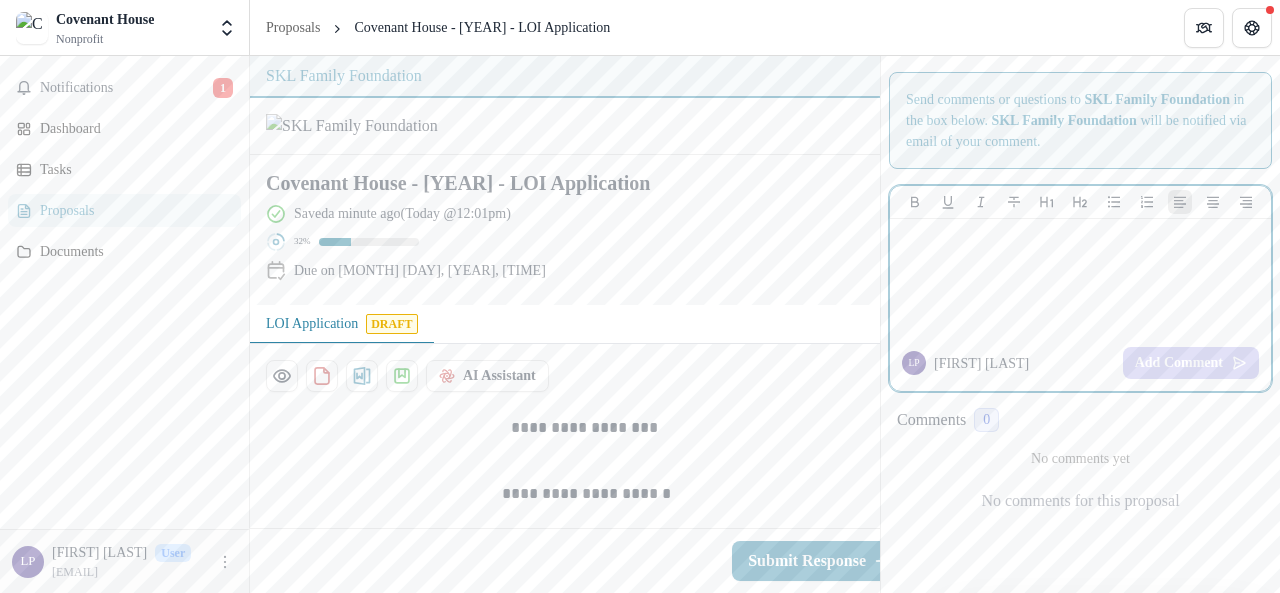 click at bounding box center [1080, 238] 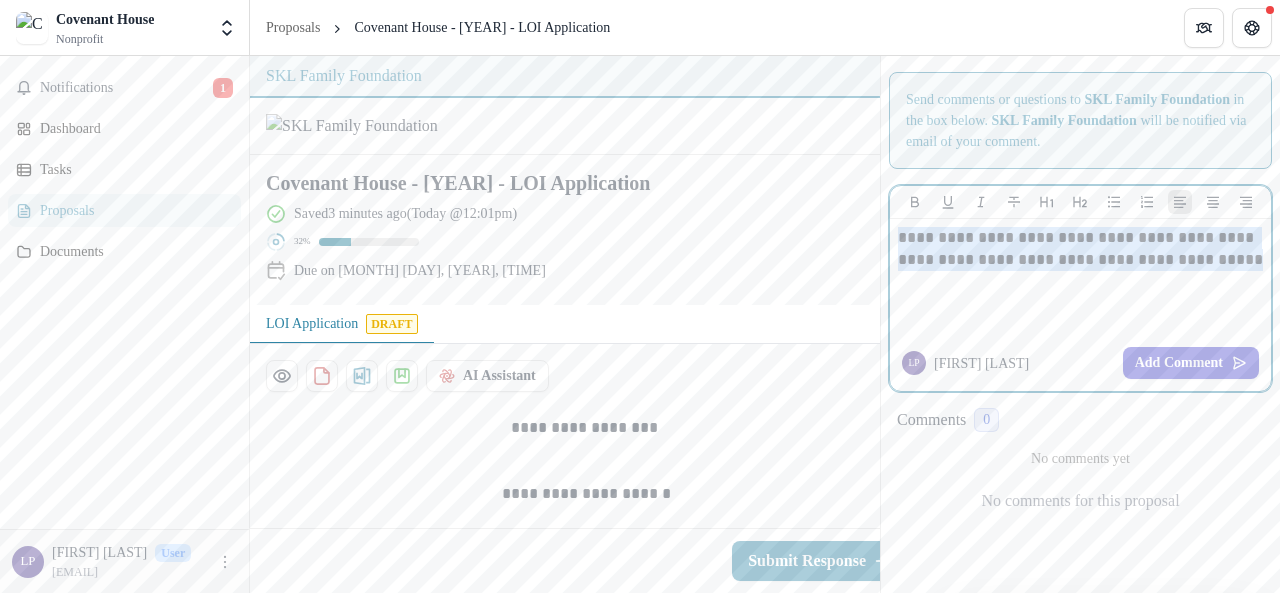 drag, startPoint x: 900, startPoint y: 257, endPoint x: 1260, endPoint y: 285, distance: 361.08725 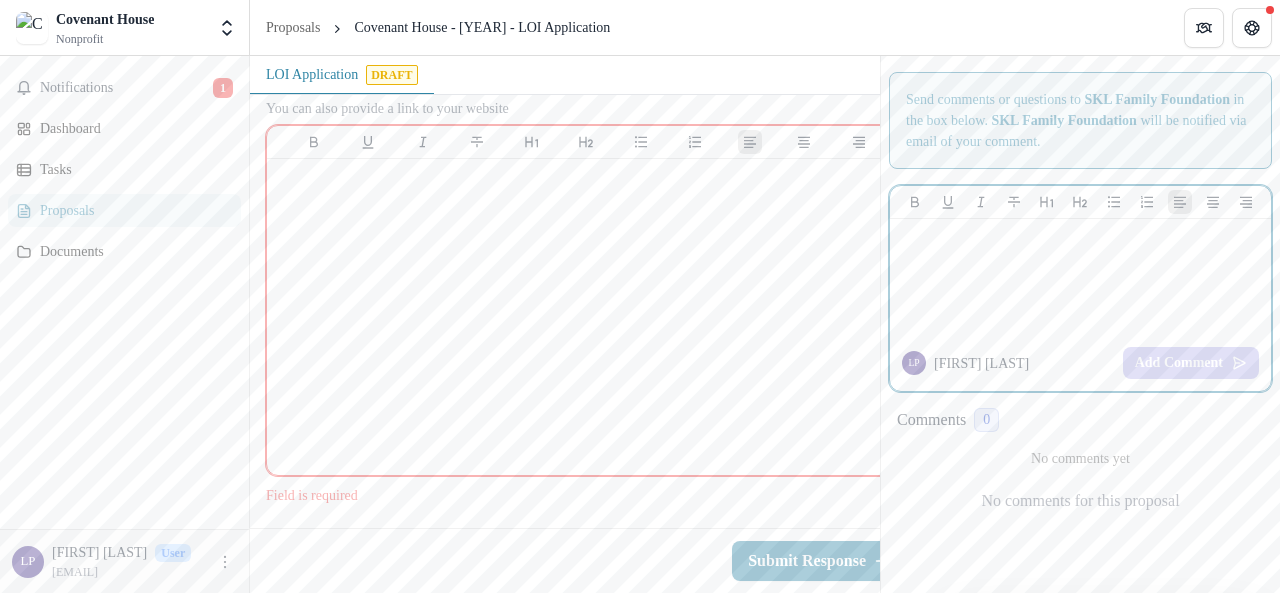 scroll, scrollTop: 4800, scrollLeft: 0, axis: vertical 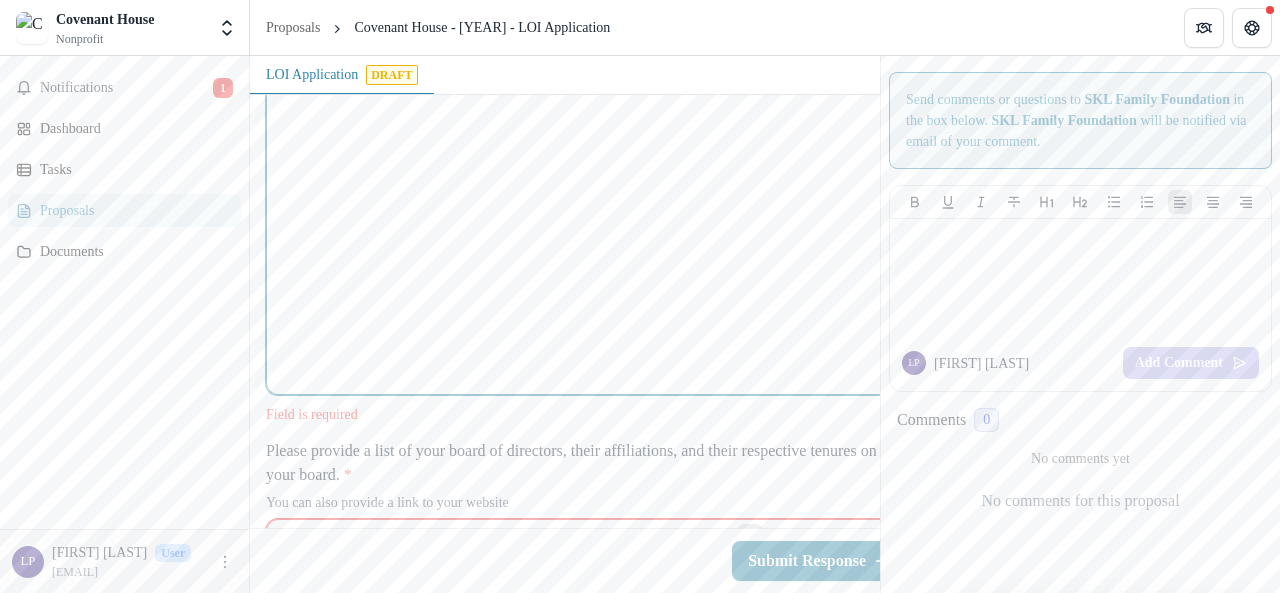 click at bounding box center (586, 236) 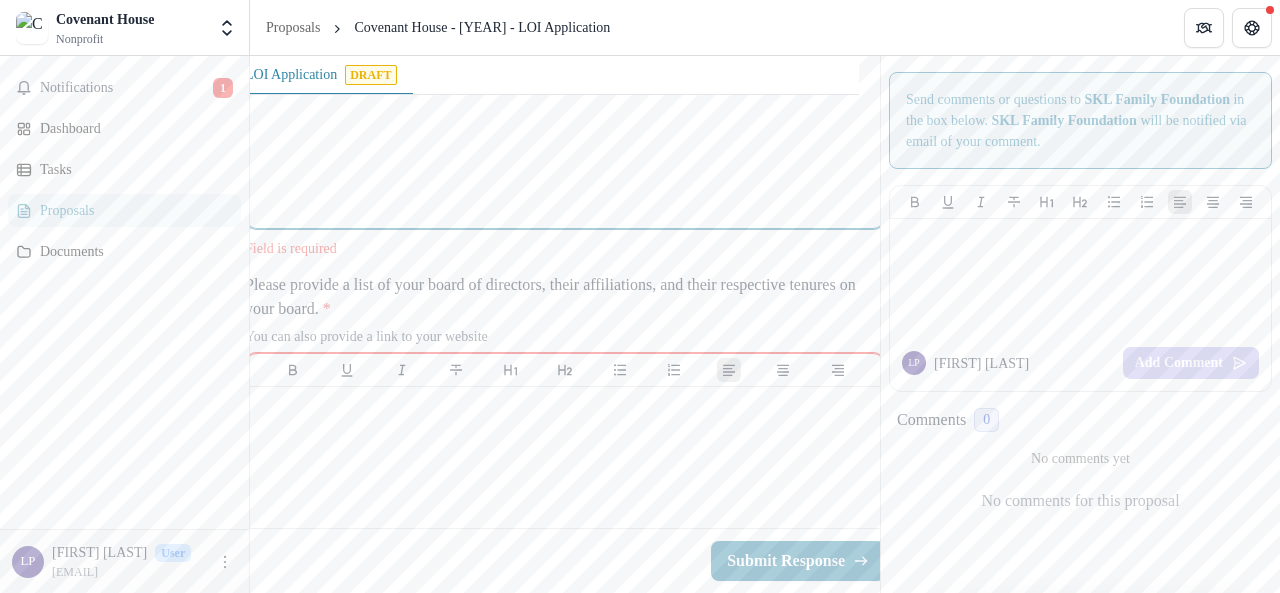 scroll, scrollTop: 5100, scrollLeft: 21, axis: both 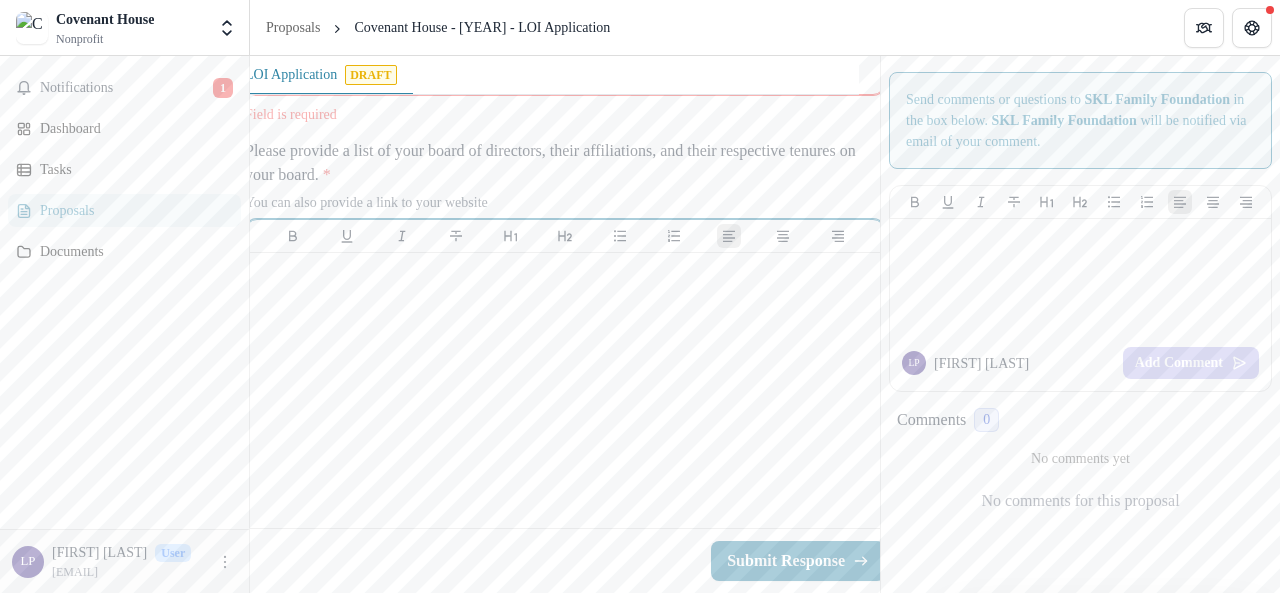 click at bounding box center [565, 411] 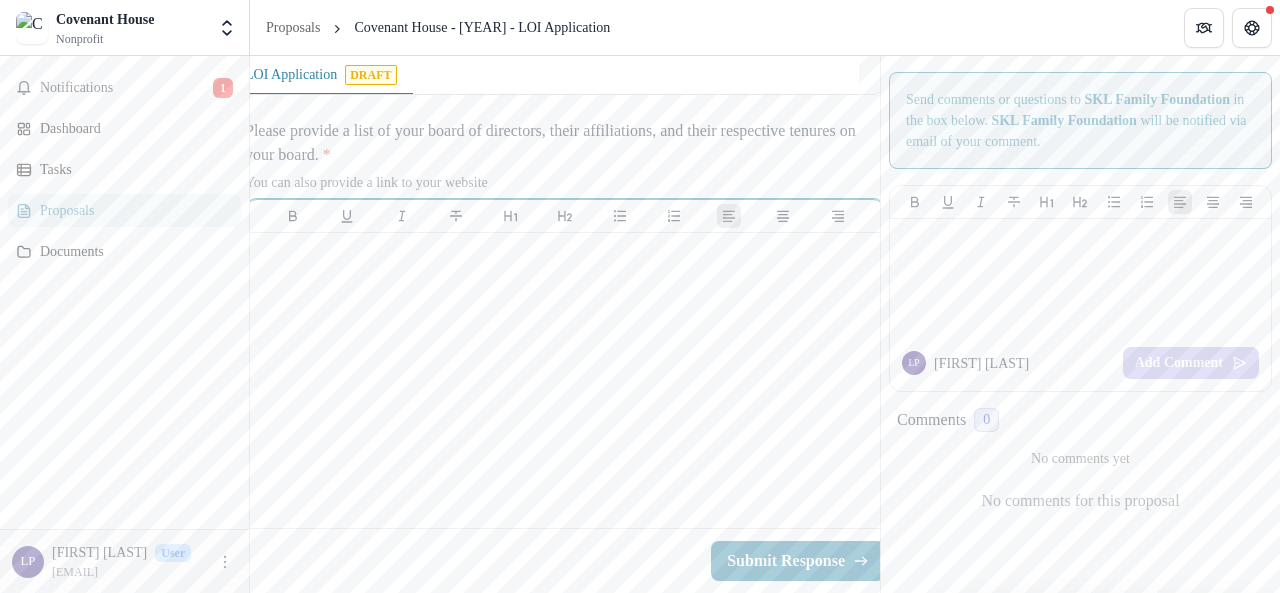 scroll, scrollTop: 5079, scrollLeft: 21, axis: both 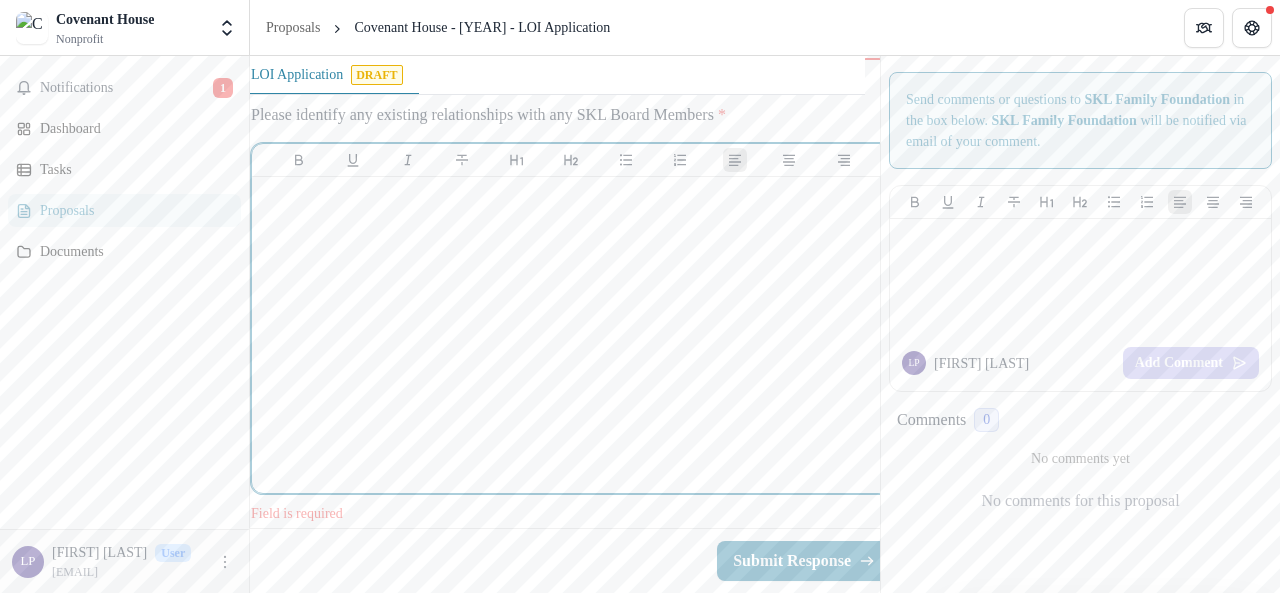 click at bounding box center [571, 335] 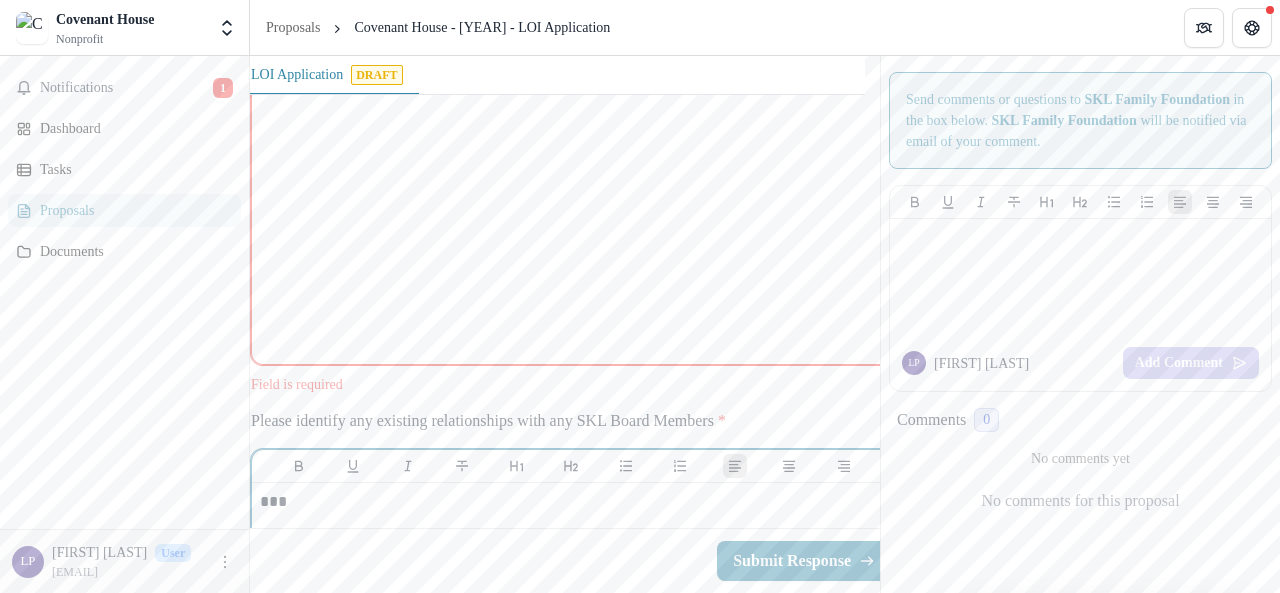 scroll, scrollTop: 3779, scrollLeft: 15, axis: both 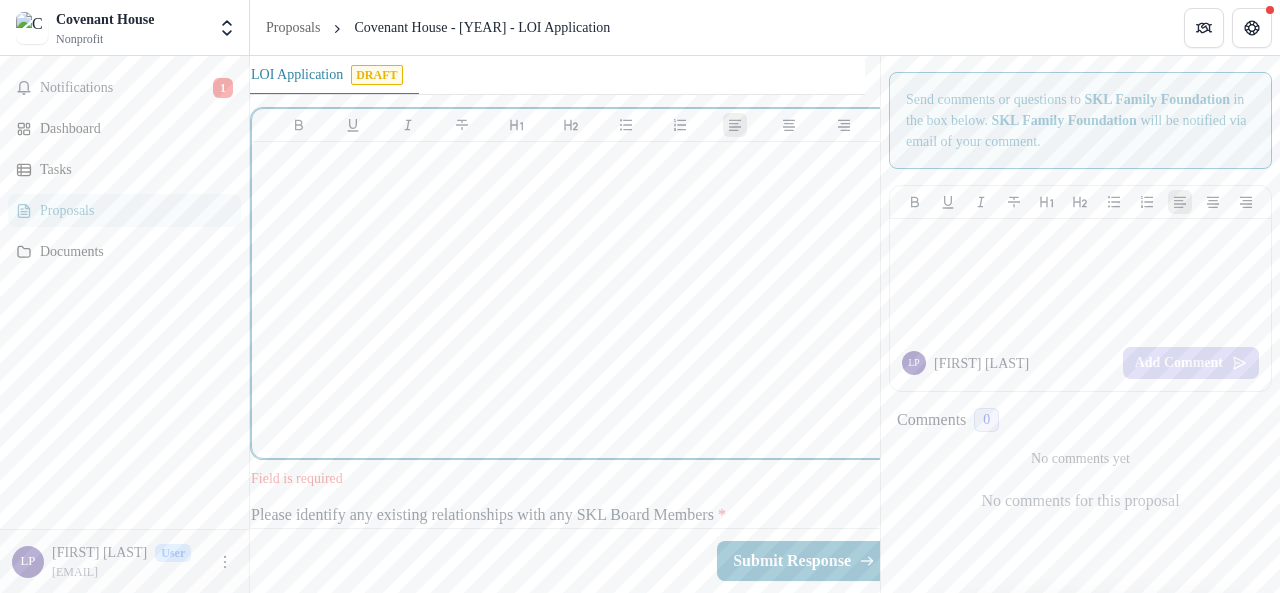 click at bounding box center [571, 300] 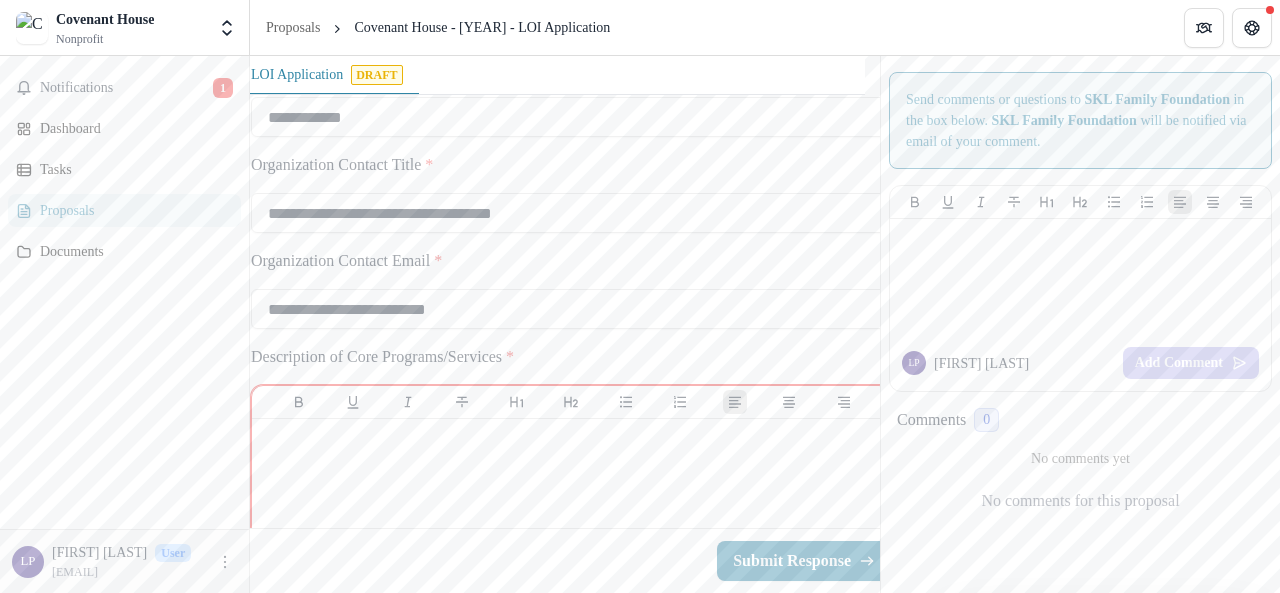 scroll, scrollTop: 979, scrollLeft: 15, axis: both 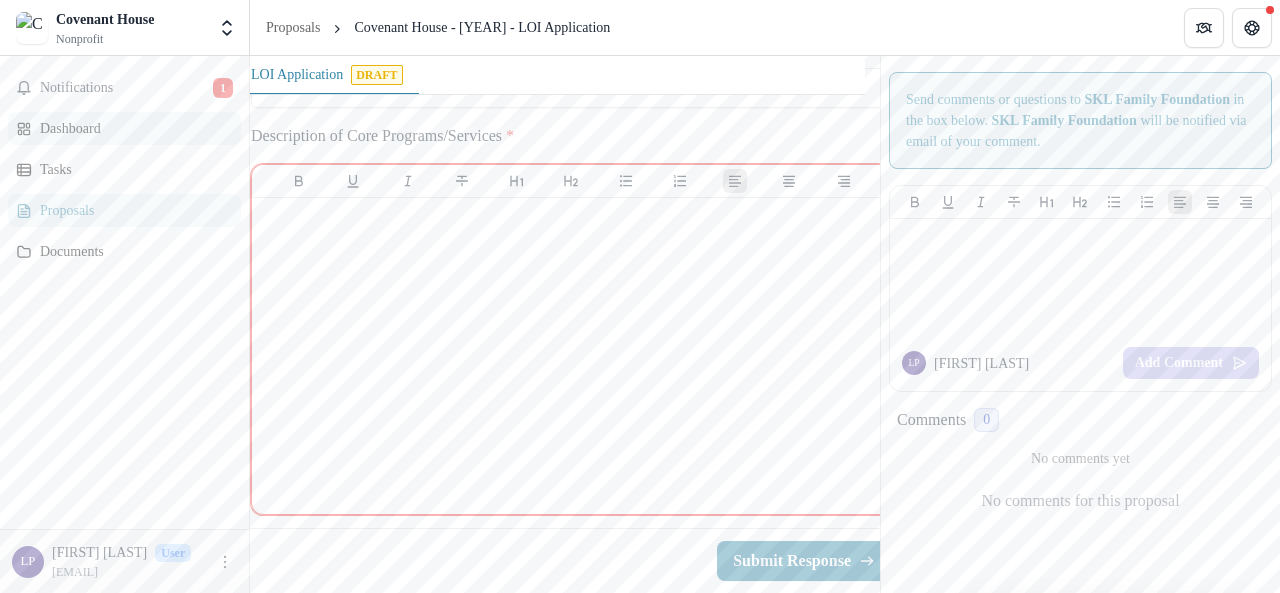 click on "Dashboard" at bounding box center (132, 128) 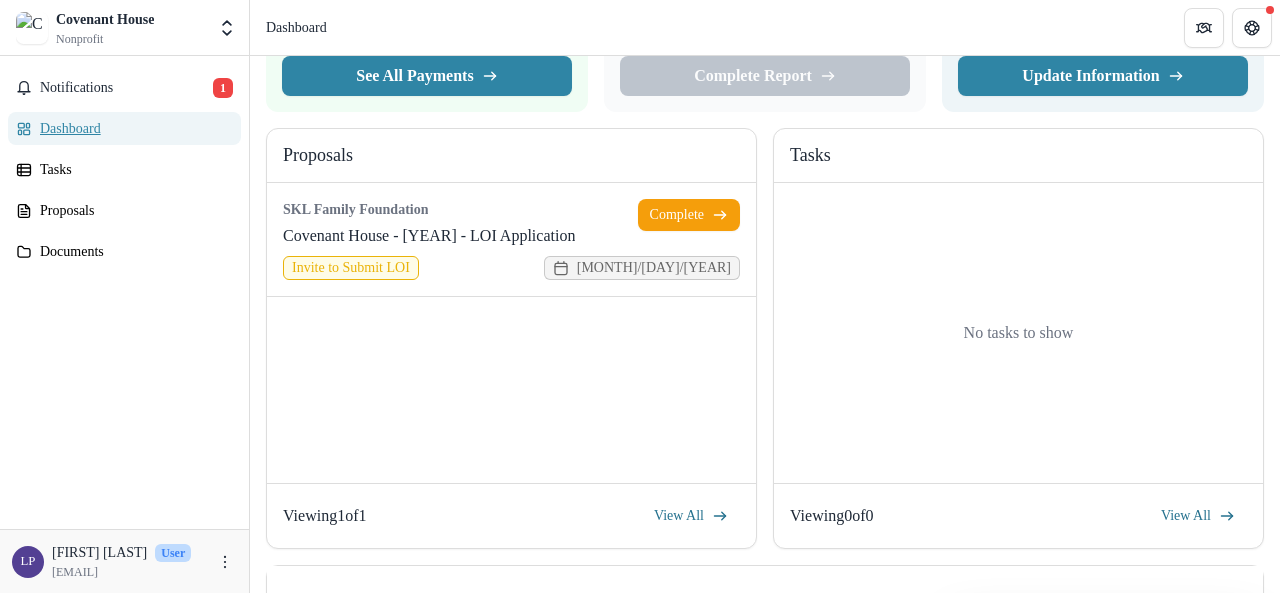 scroll, scrollTop: 200, scrollLeft: 0, axis: vertical 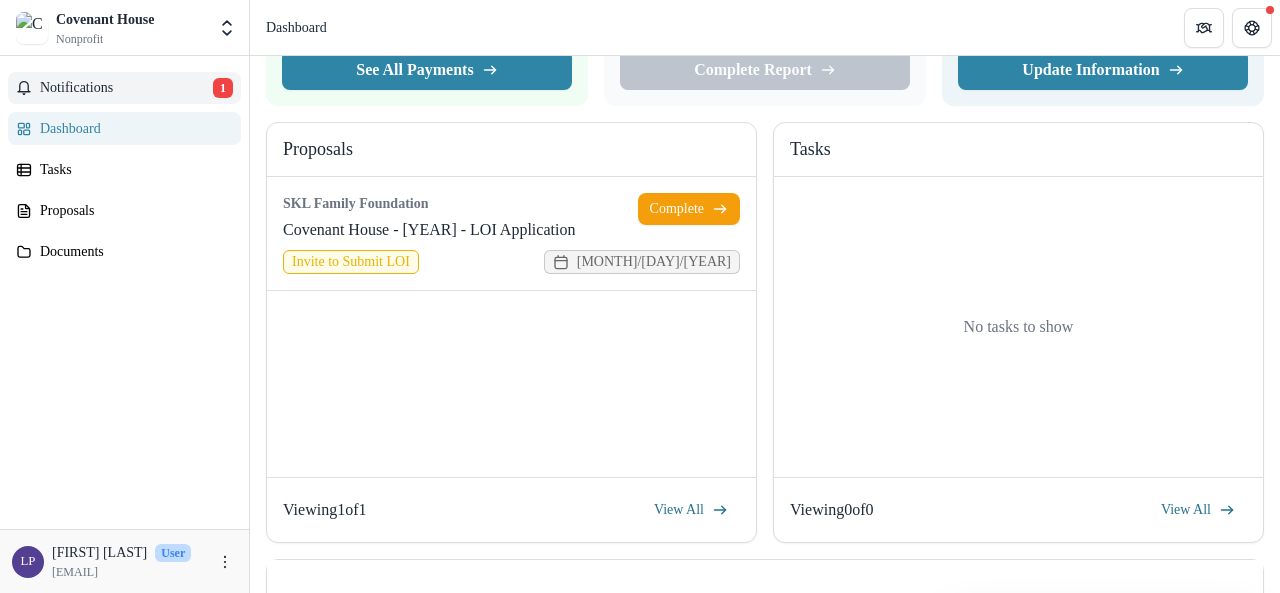 click on "Notifications" at bounding box center (126, 88) 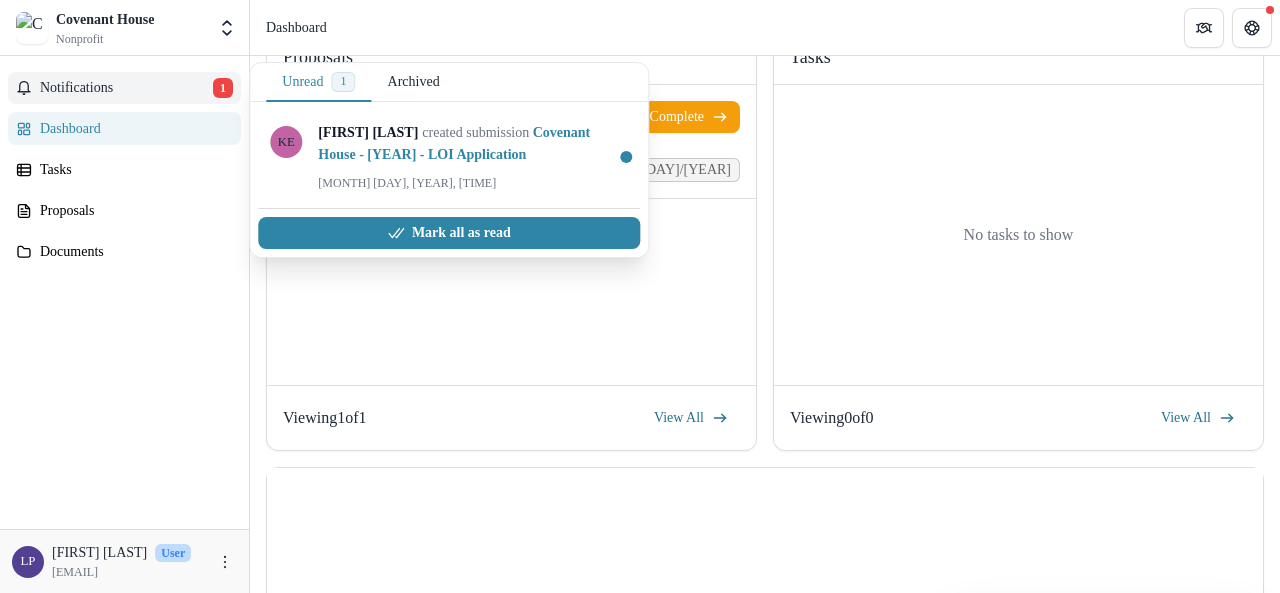 scroll, scrollTop: 400, scrollLeft: 0, axis: vertical 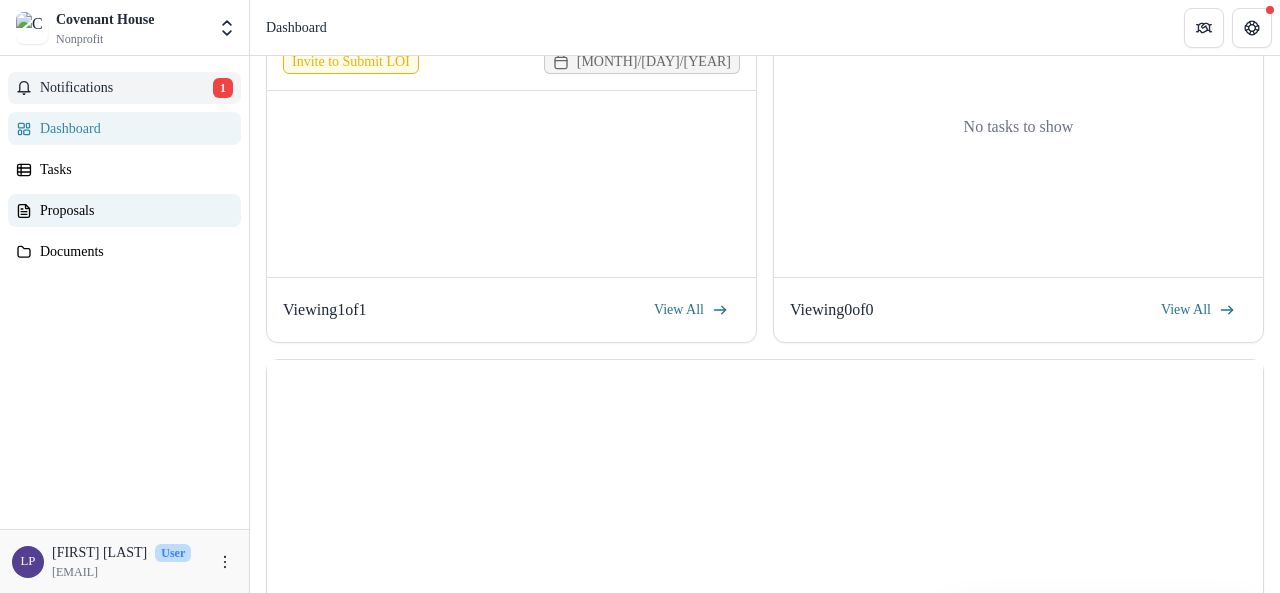click on "Proposals" at bounding box center (124, 210) 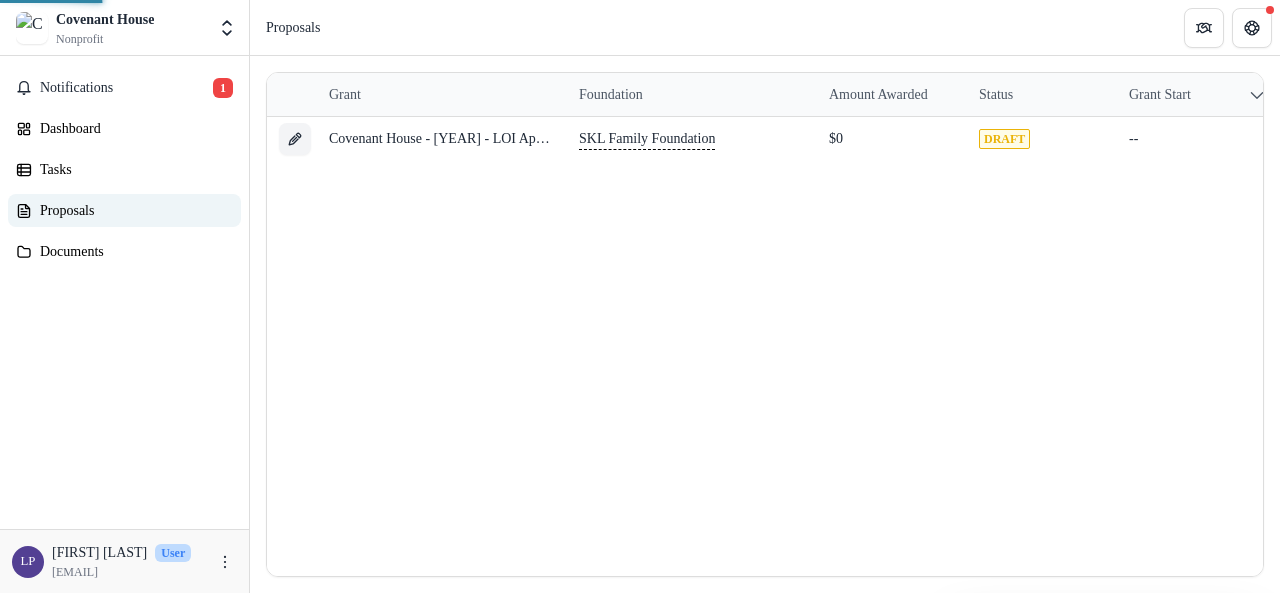 scroll, scrollTop: 0, scrollLeft: 0, axis: both 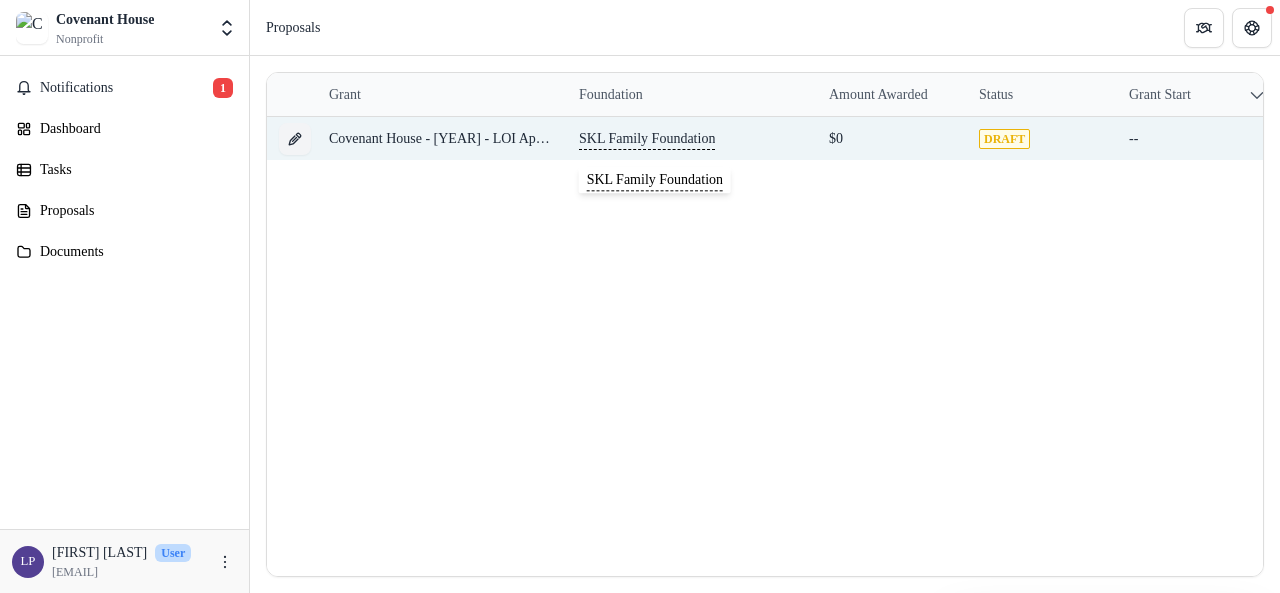 click on "SKL Family Foundation" at bounding box center (647, 139) 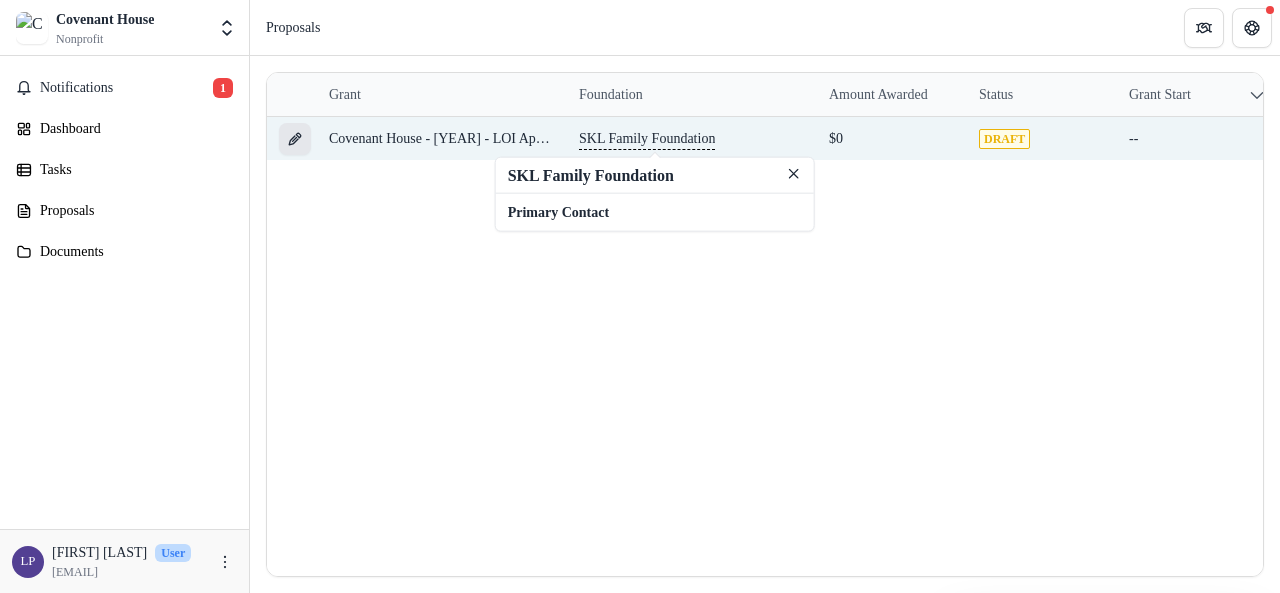 click at bounding box center [295, 139] 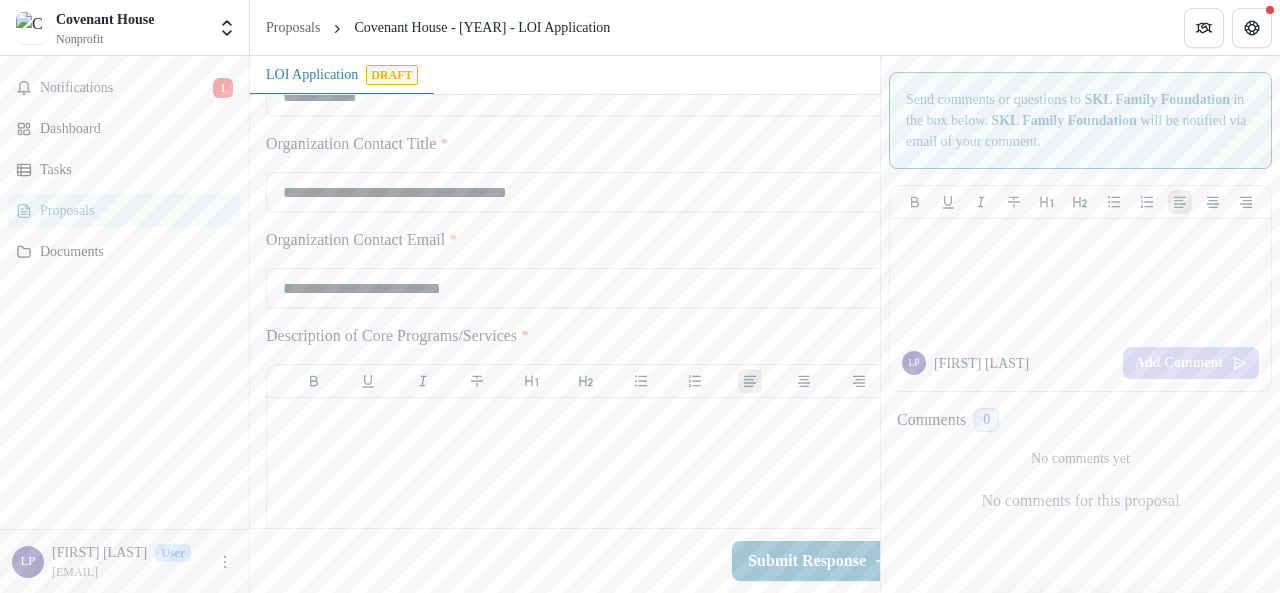 scroll, scrollTop: 1400, scrollLeft: 0, axis: vertical 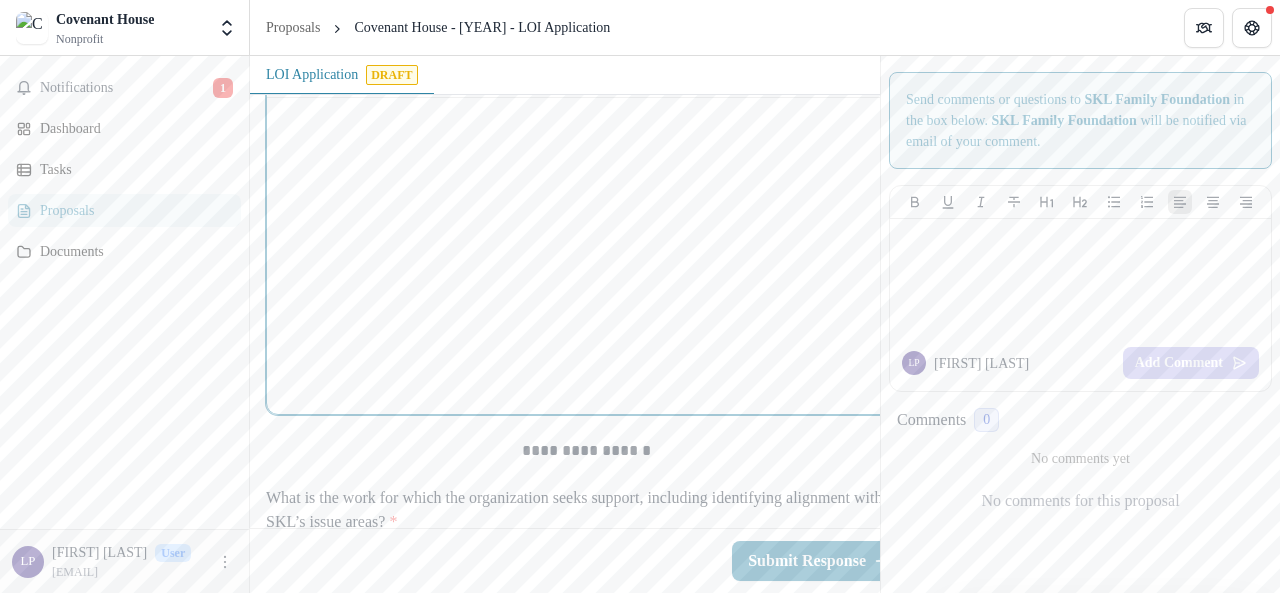 click at bounding box center (586, 256) 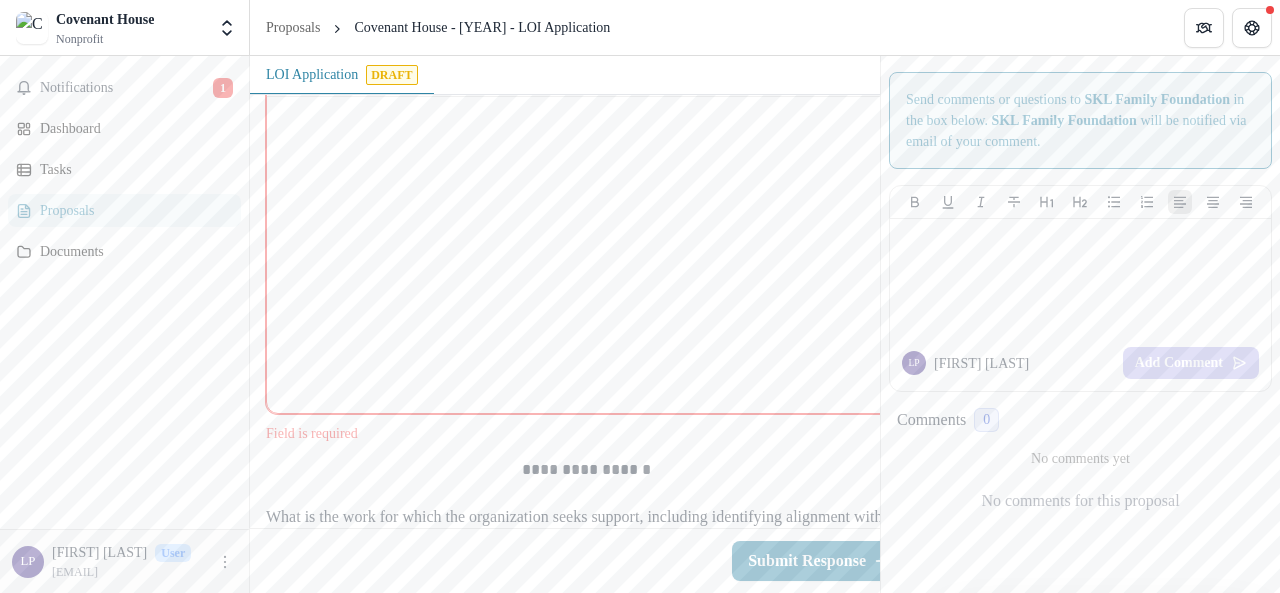 scroll, scrollTop: 1400, scrollLeft: 0, axis: vertical 